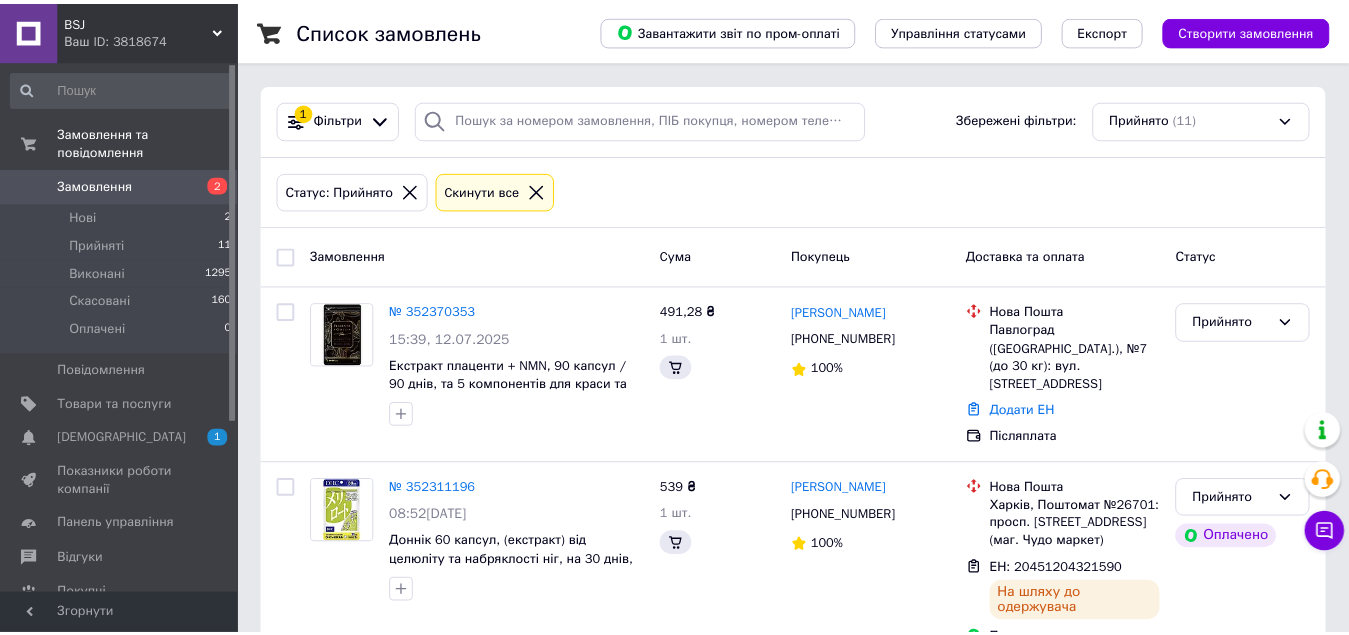 scroll, scrollTop: 1146, scrollLeft: 0, axis: vertical 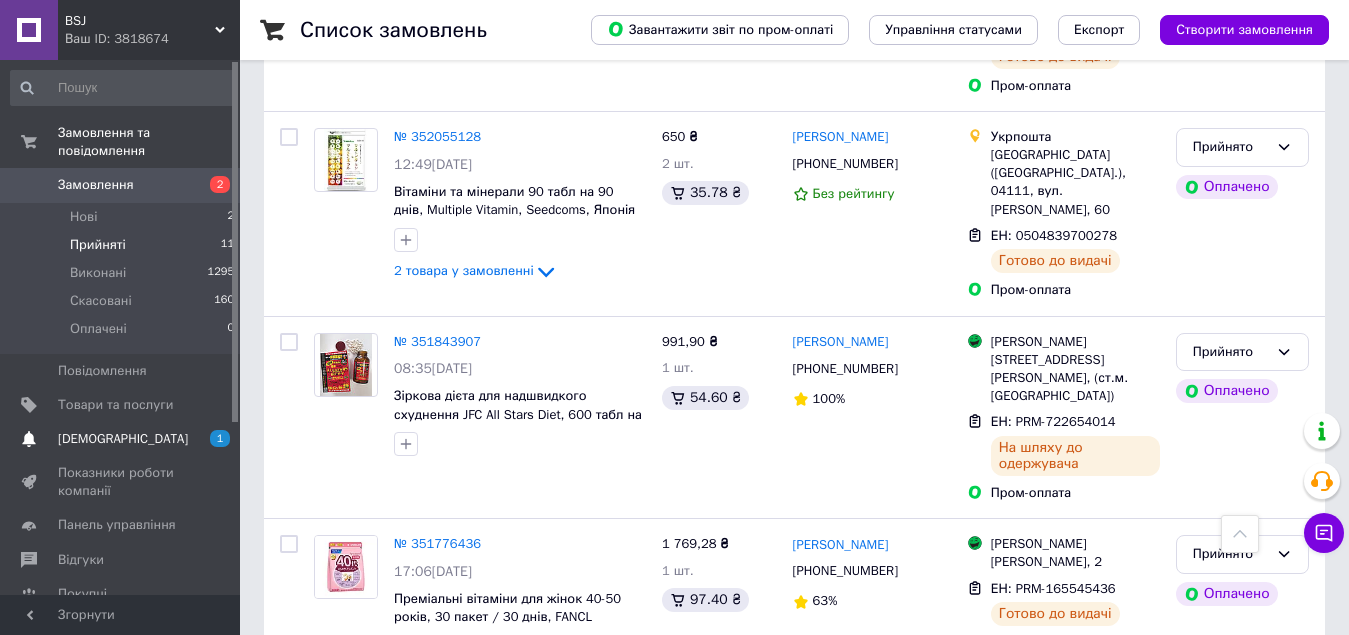click on "[DEMOGRAPHIC_DATA]" at bounding box center (123, 439) 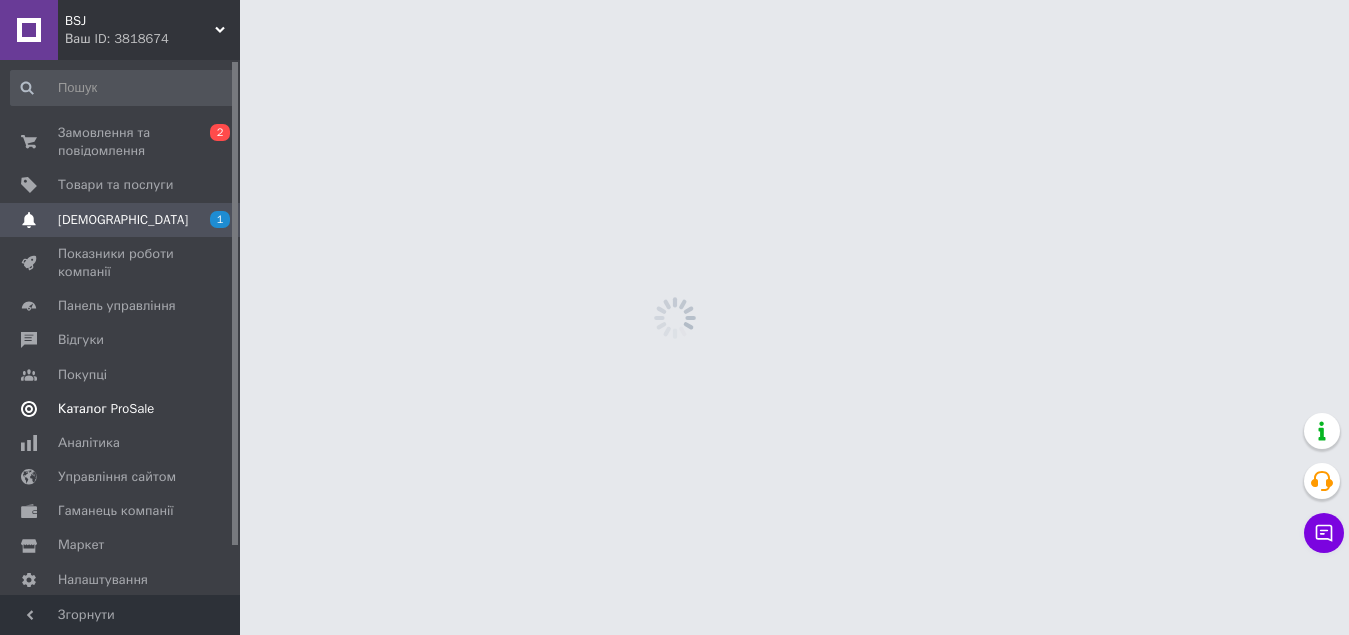 scroll, scrollTop: 0, scrollLeft: 0, axis: both 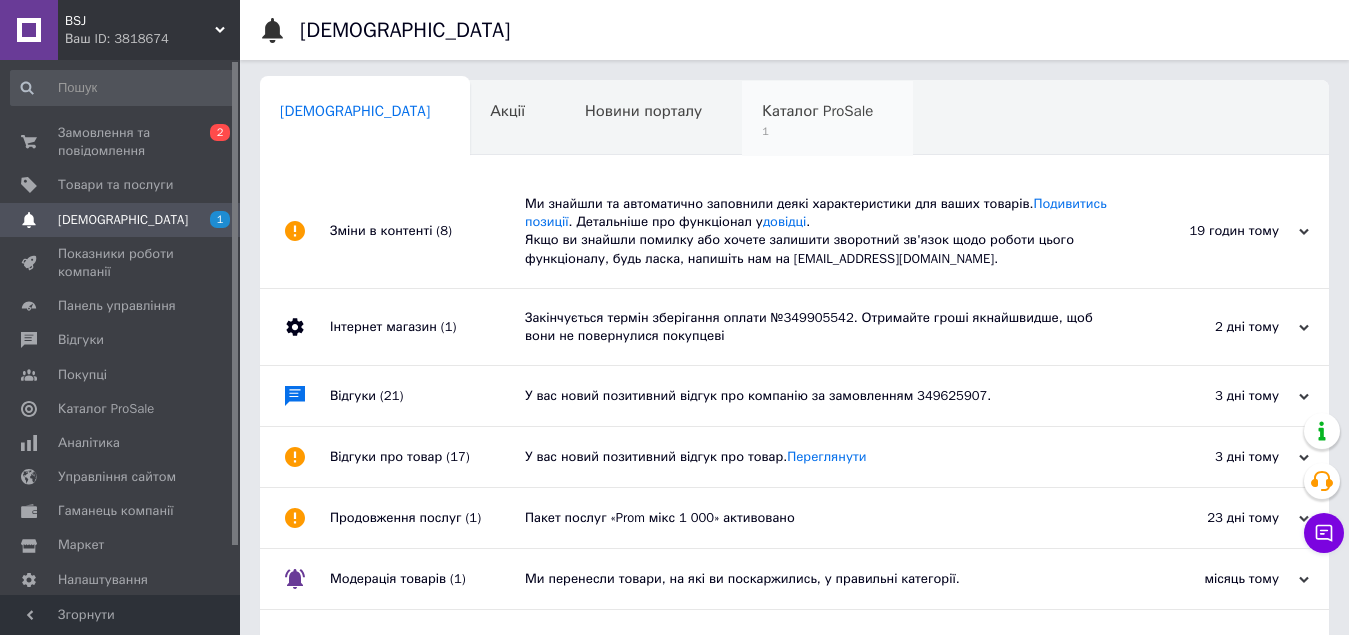 click on "Каталог ProSale" at bounding box center [817, 111] 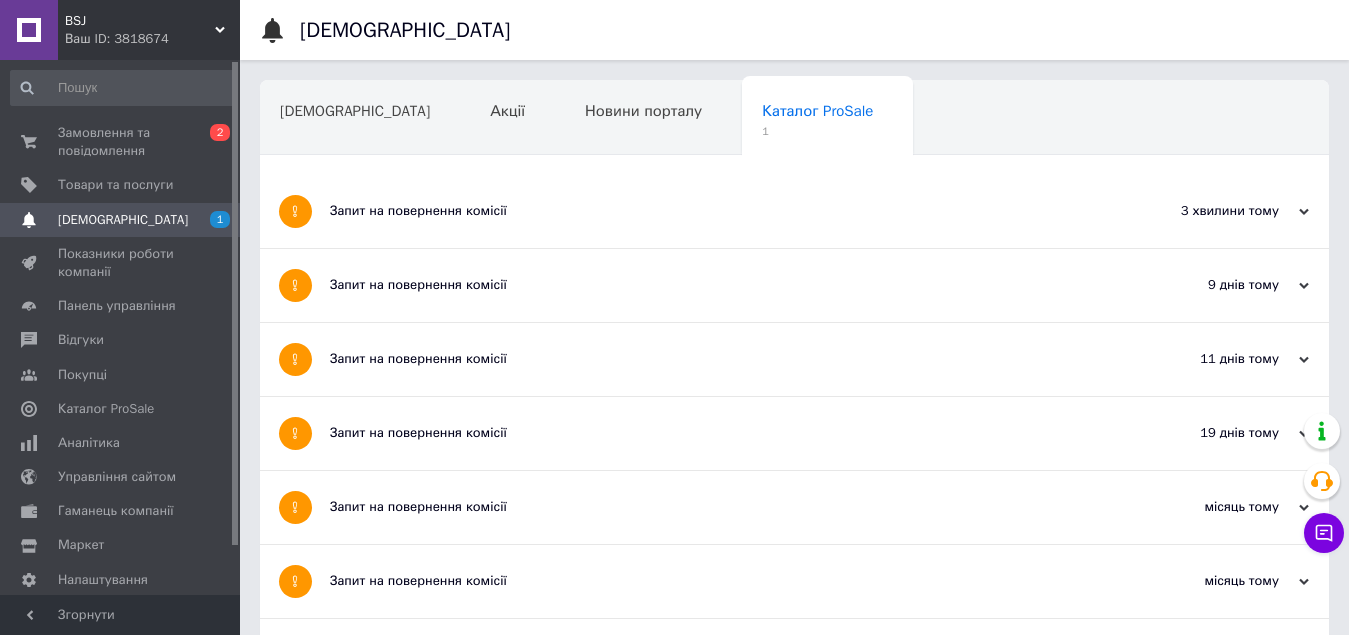 click on "Запит на повернення комісії" at bounding box center (719, 211) 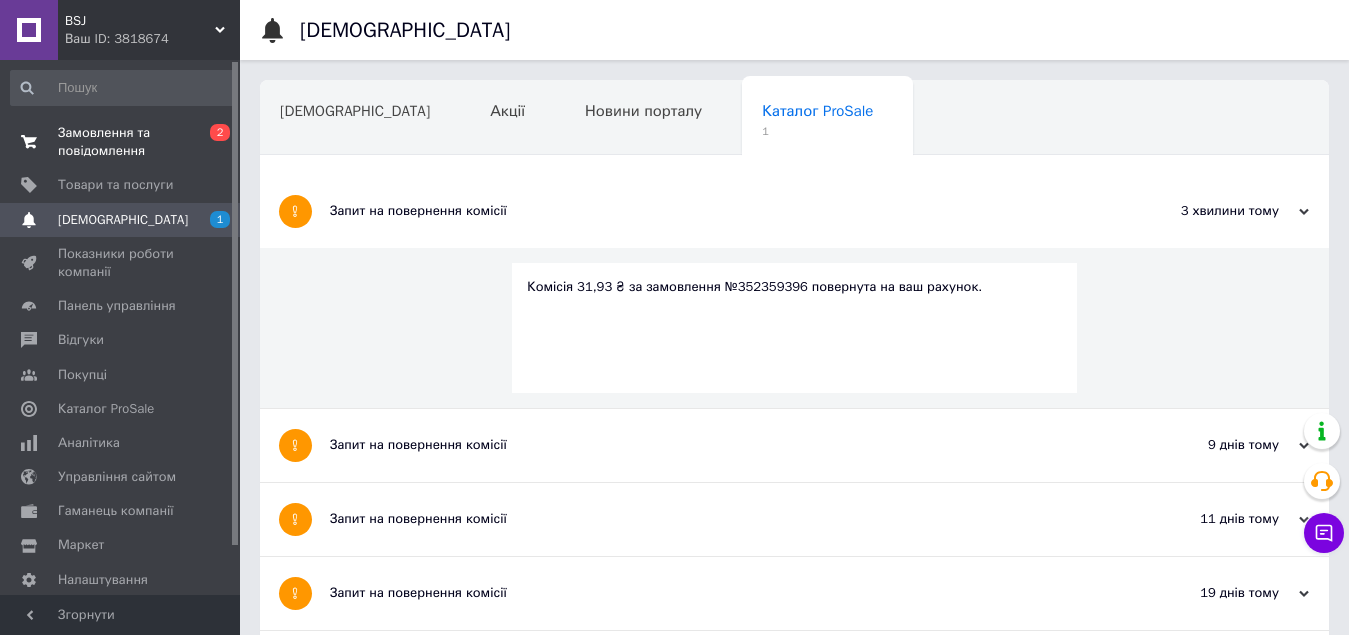 click on "Замовлення та повідомлення" at bounding box center (121, 142) 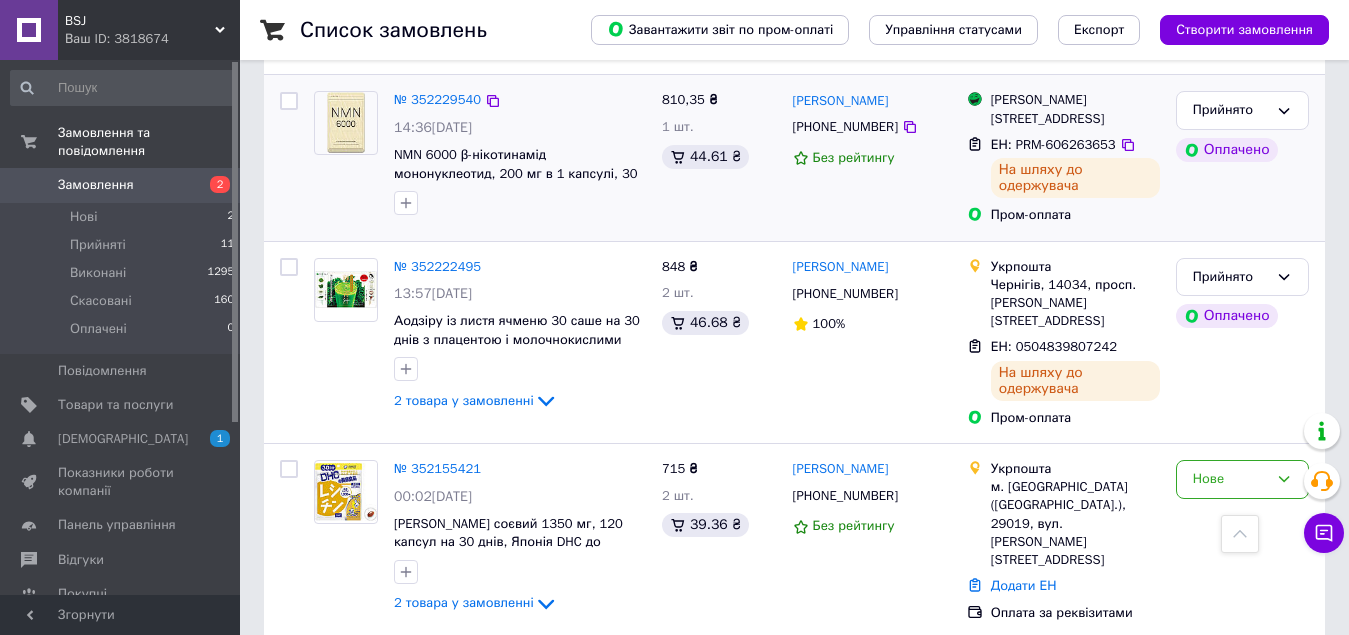 scroll, scrollTop: 900, scrollLeft: 0, axis: vertical 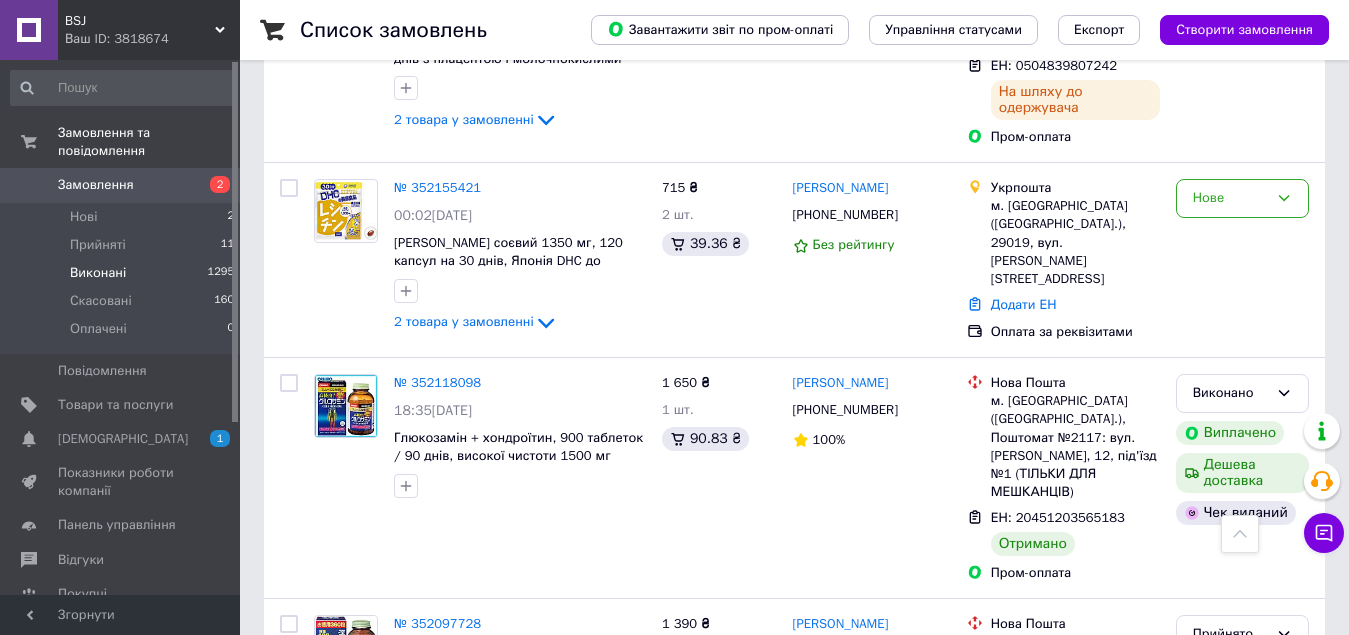 click on "Виконані" at bounding box center [98, 273] 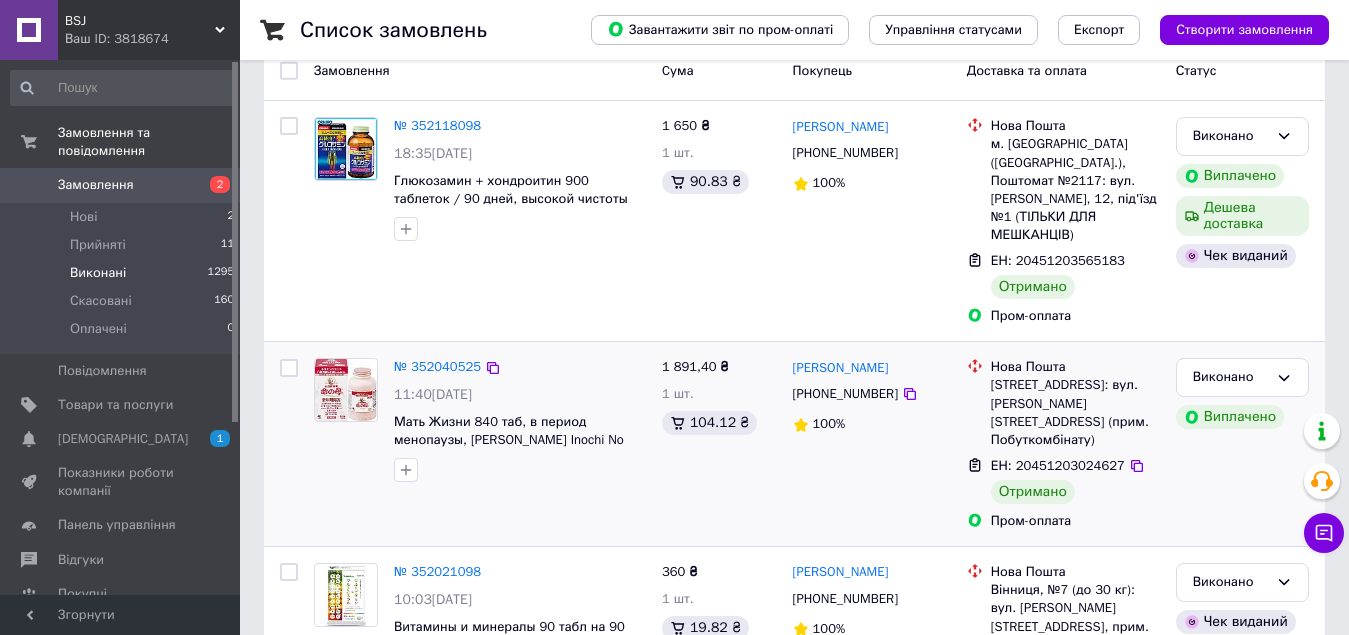 scroll, scrollTop: 200, scrollLeft: 0, axis: vertical 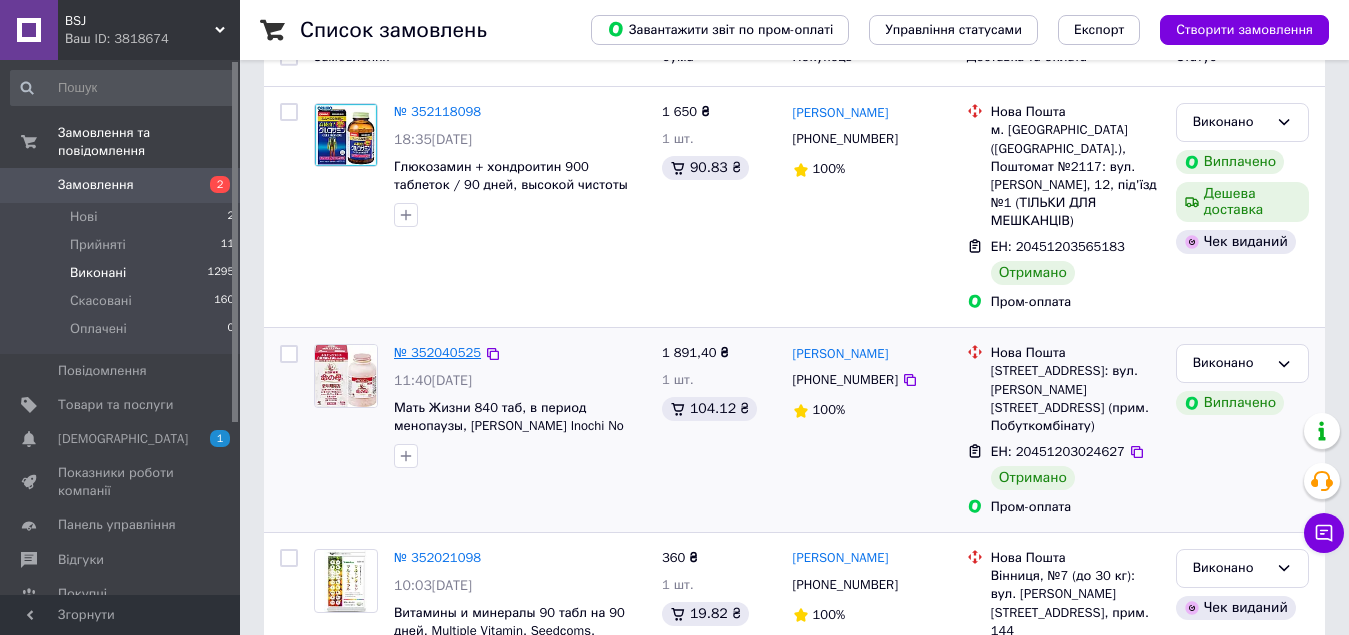 click on "№ 352040525" at bounding box center (437, 352) 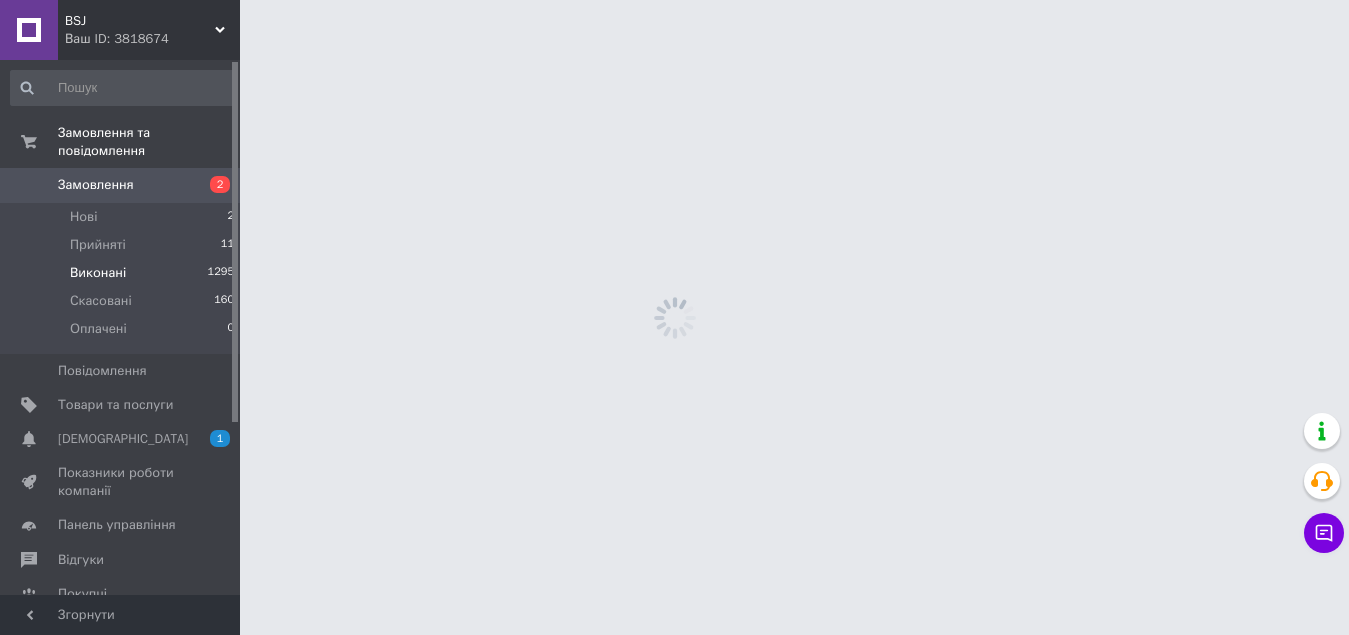 scroll, scrollTop: 0, scrollLeft: 0, axis: both 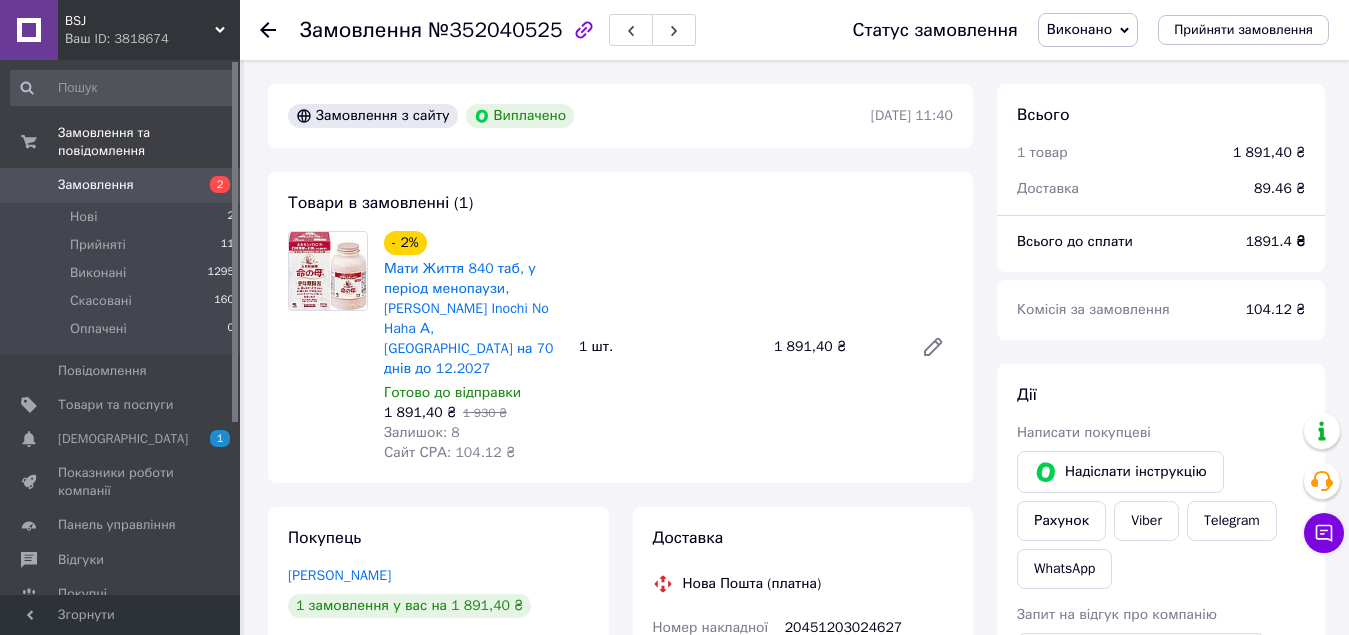 click on "№352040525" at bounding box center (495, 30) 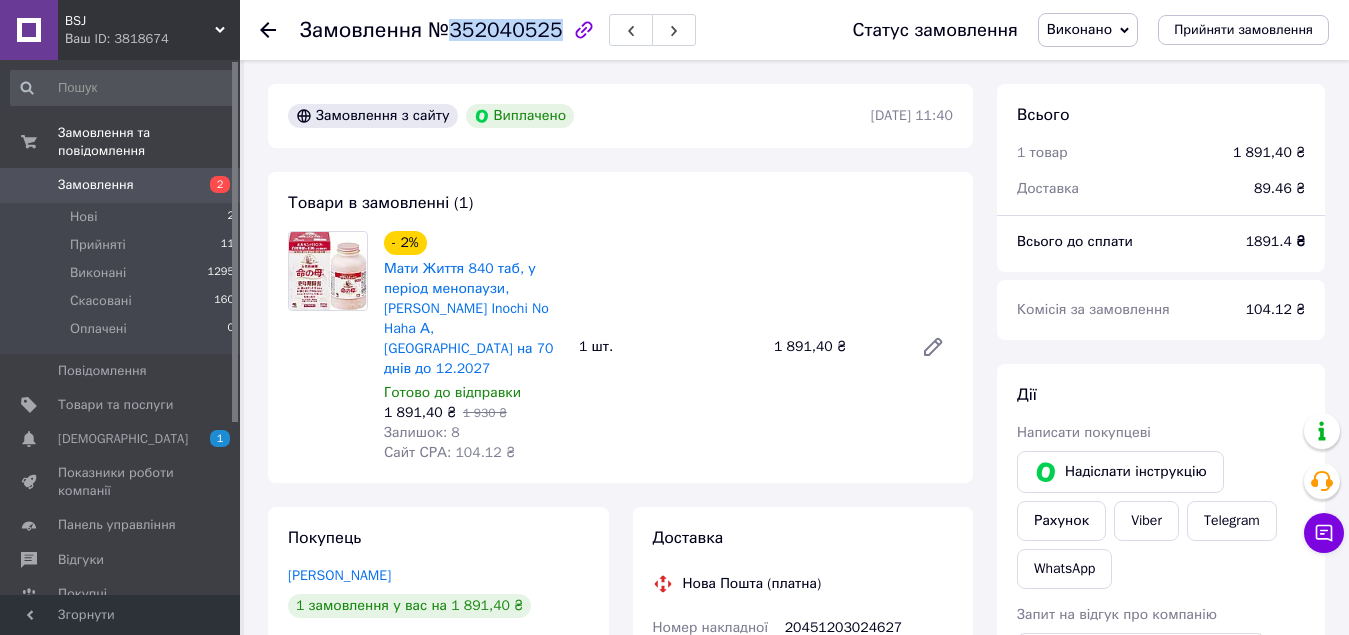 click on "№352040525" at bounding box center [495, 30] 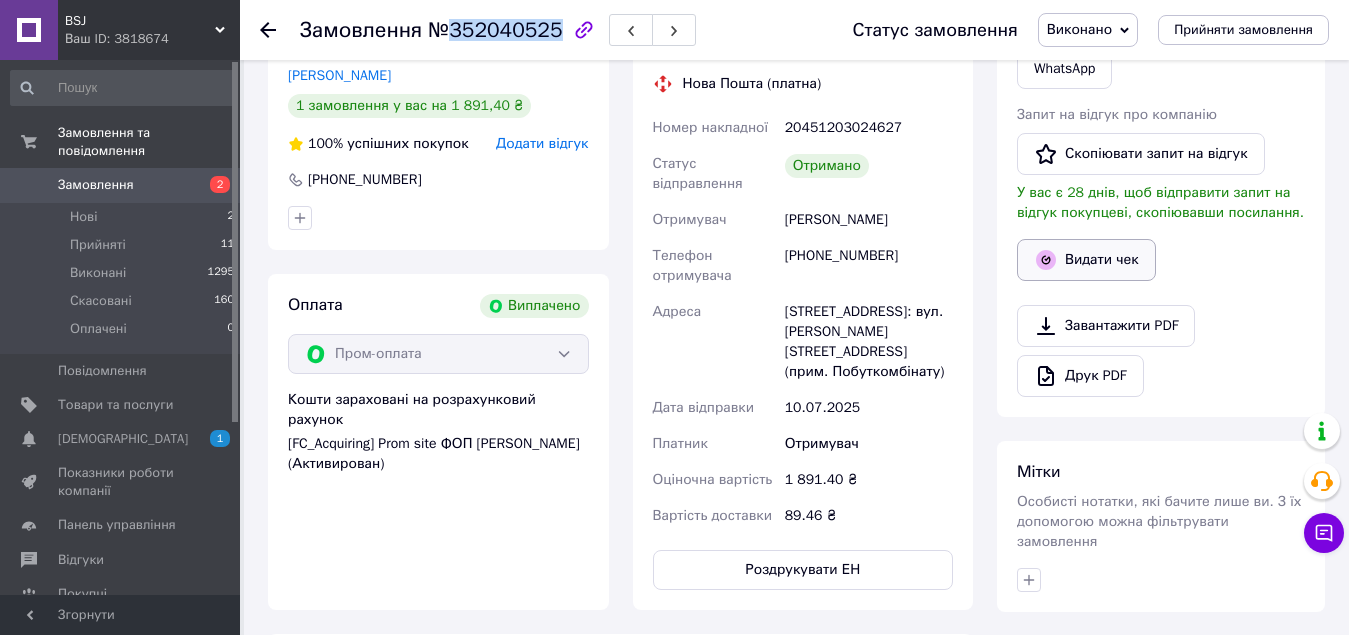 click on "Видати чек" at bounding box center (1086, 260) 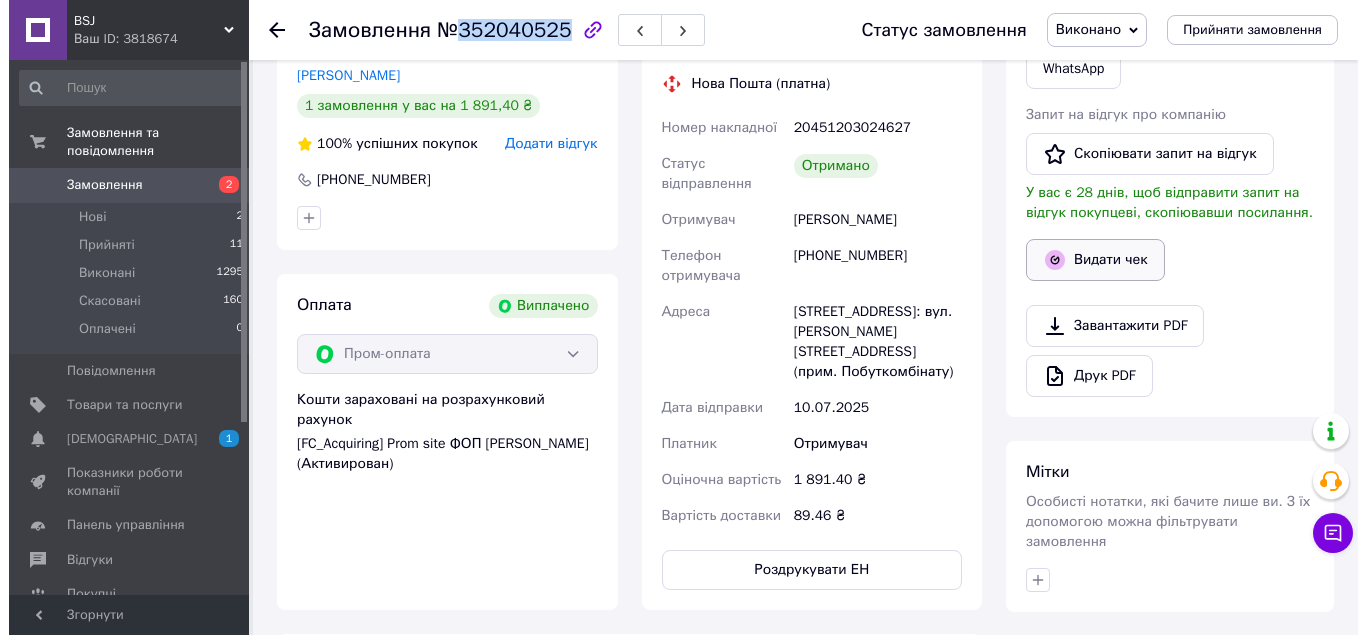 scroll, scrollTop: 480, scrollLeft: 0, axis: vertical 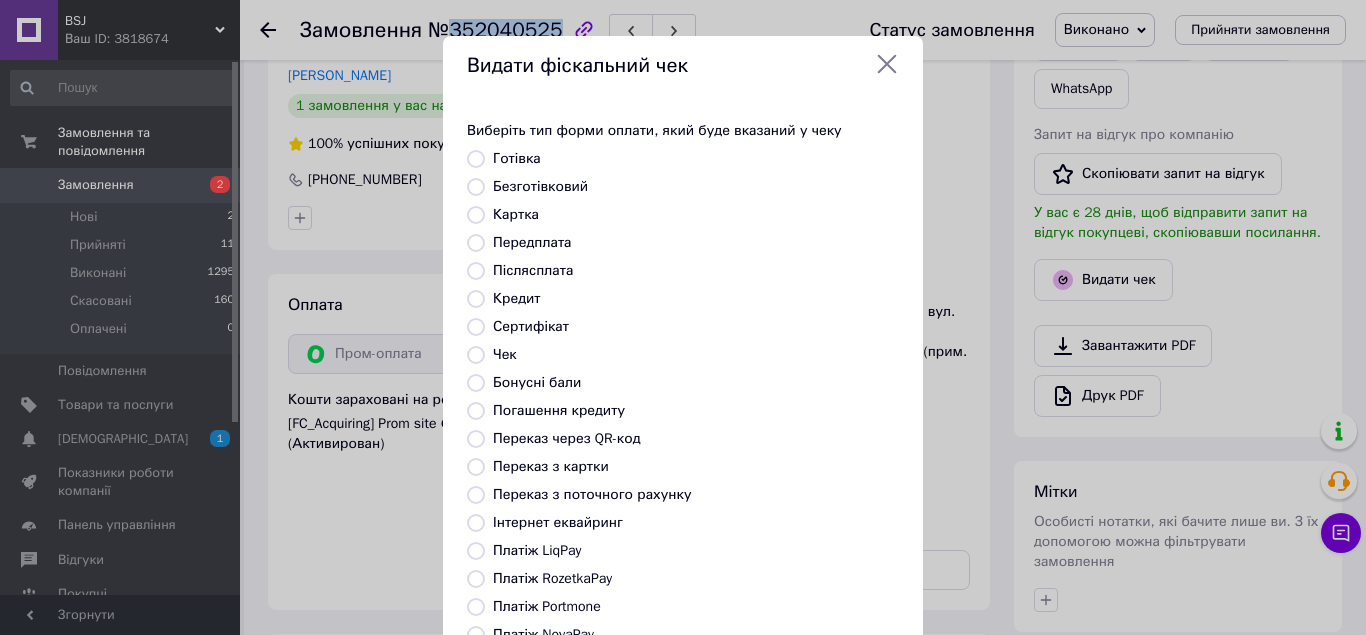 click on "Безготівковий" at bounding box center (476, 187) 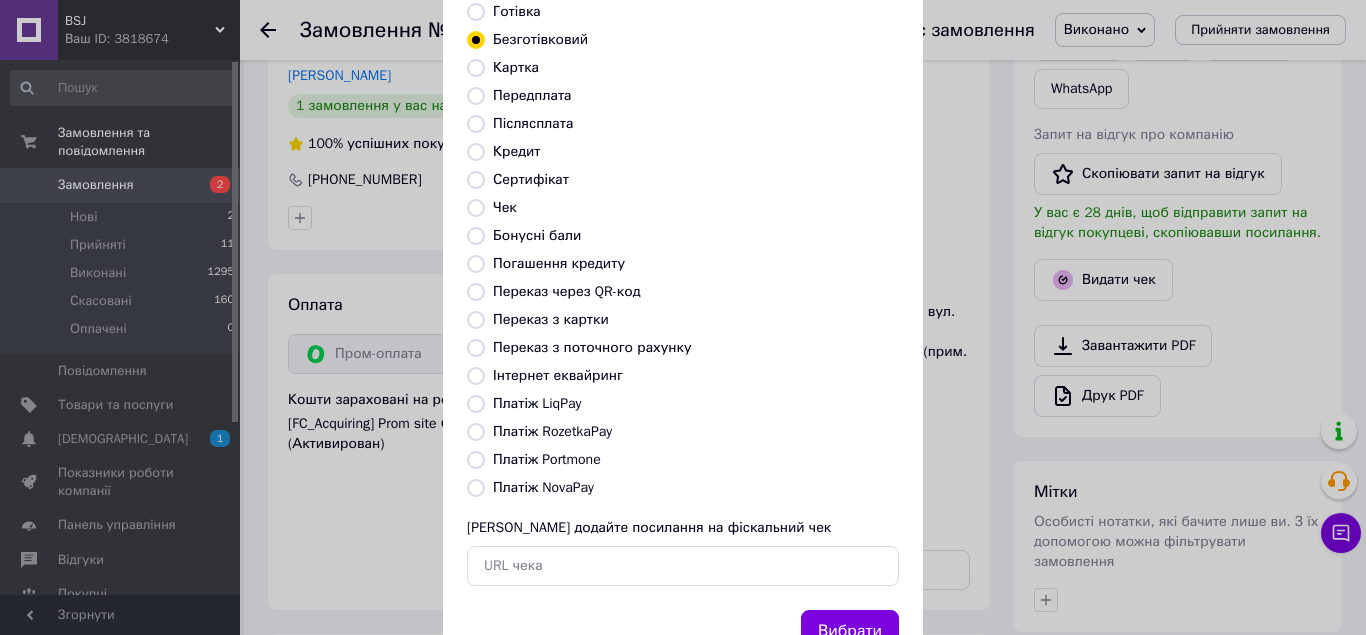 scroll, scrollTop: 224, scrollLeft: 0, axis: vertical 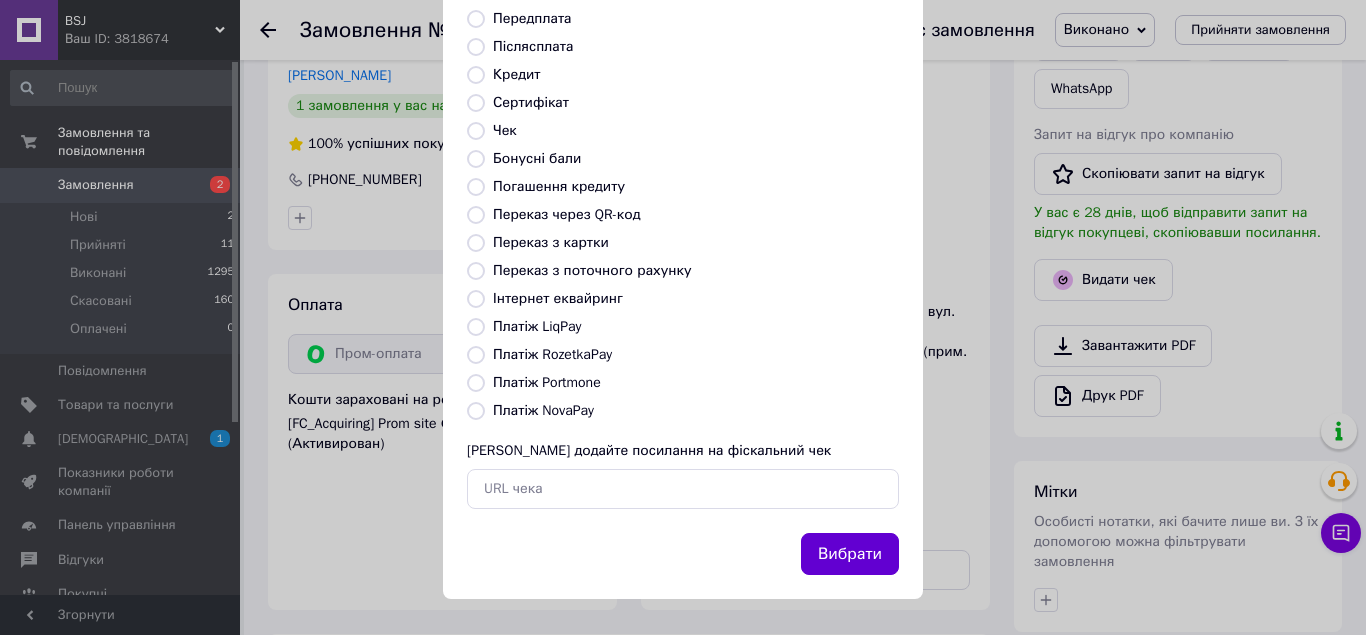click on "Вибрати" at bounding box center (850, 554) 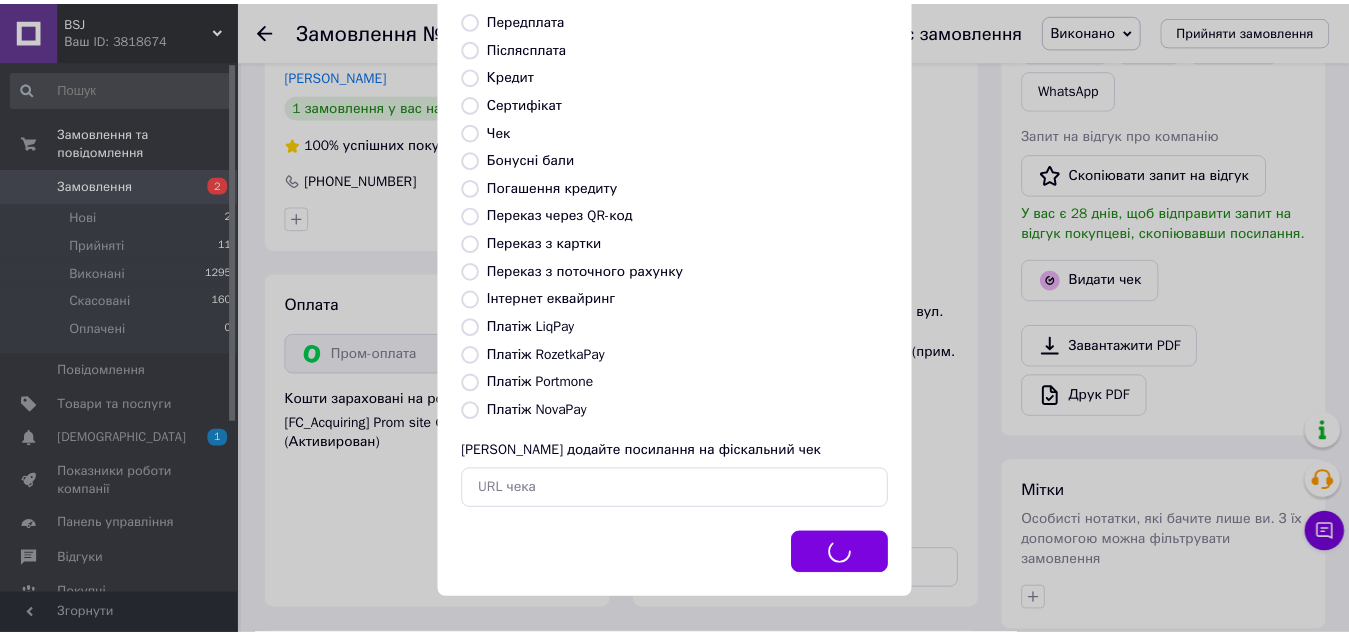 scroll, scrollTop: 500, scrollLeft: 0, axis: vertical 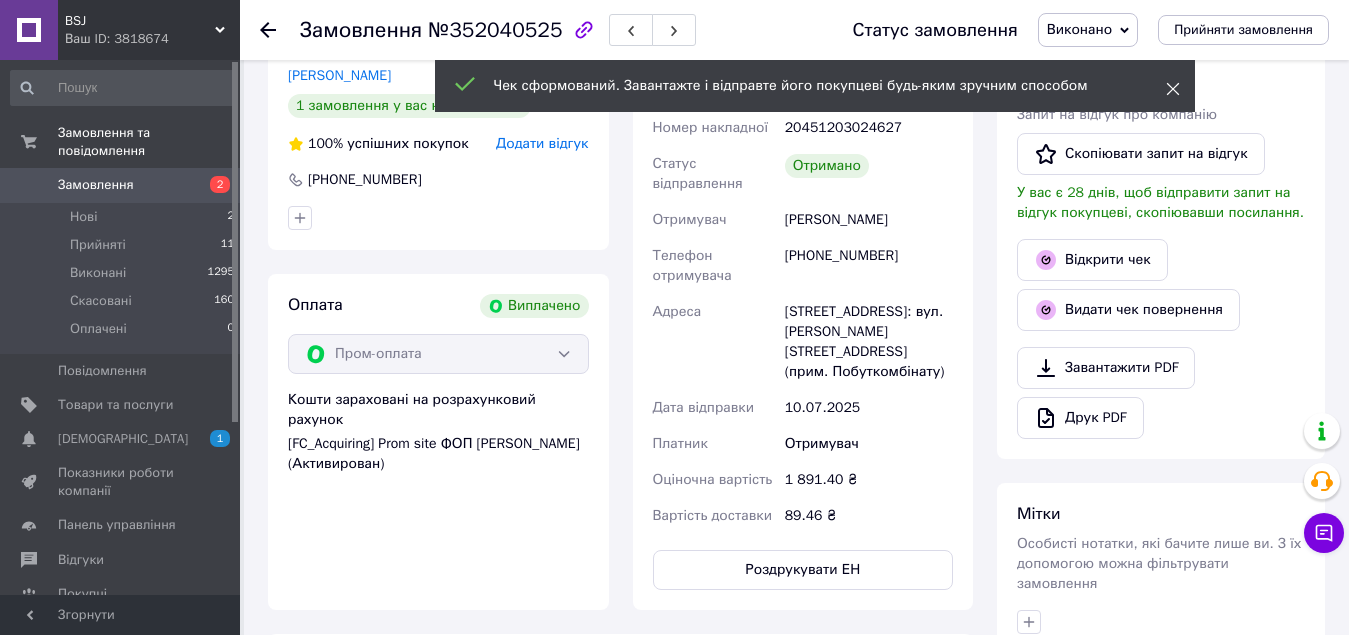 click 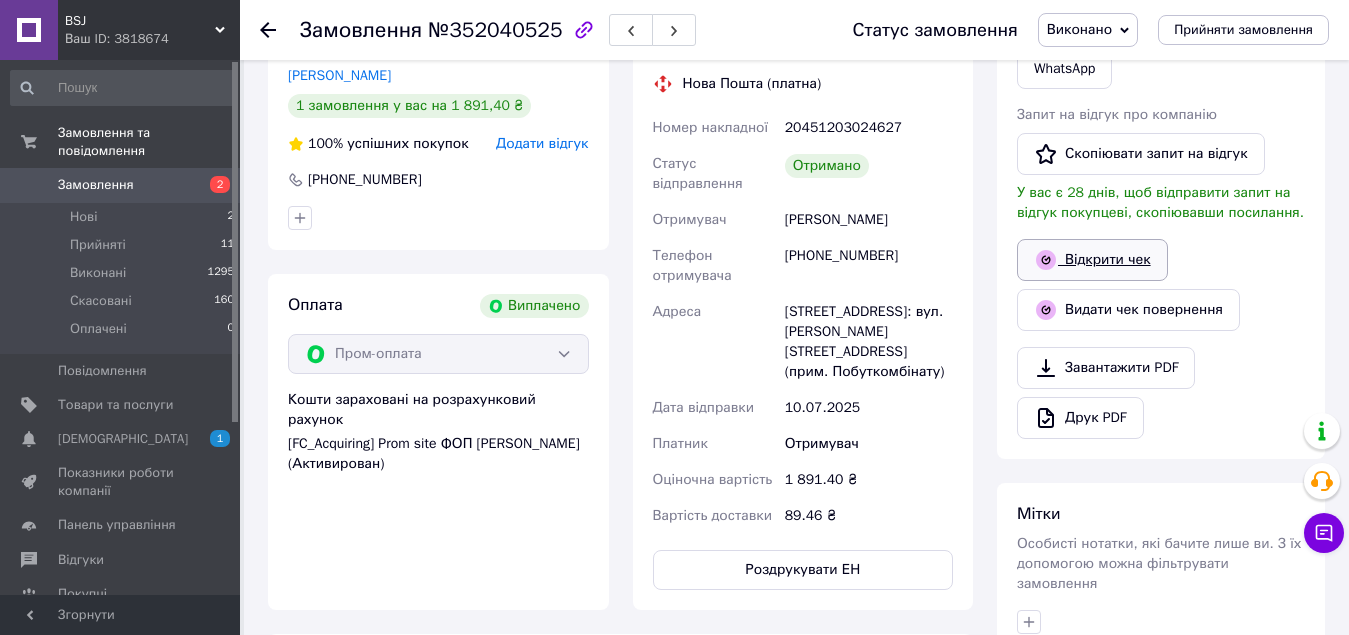 click on "Відкрити чек" at bounding box center [1092, 260] 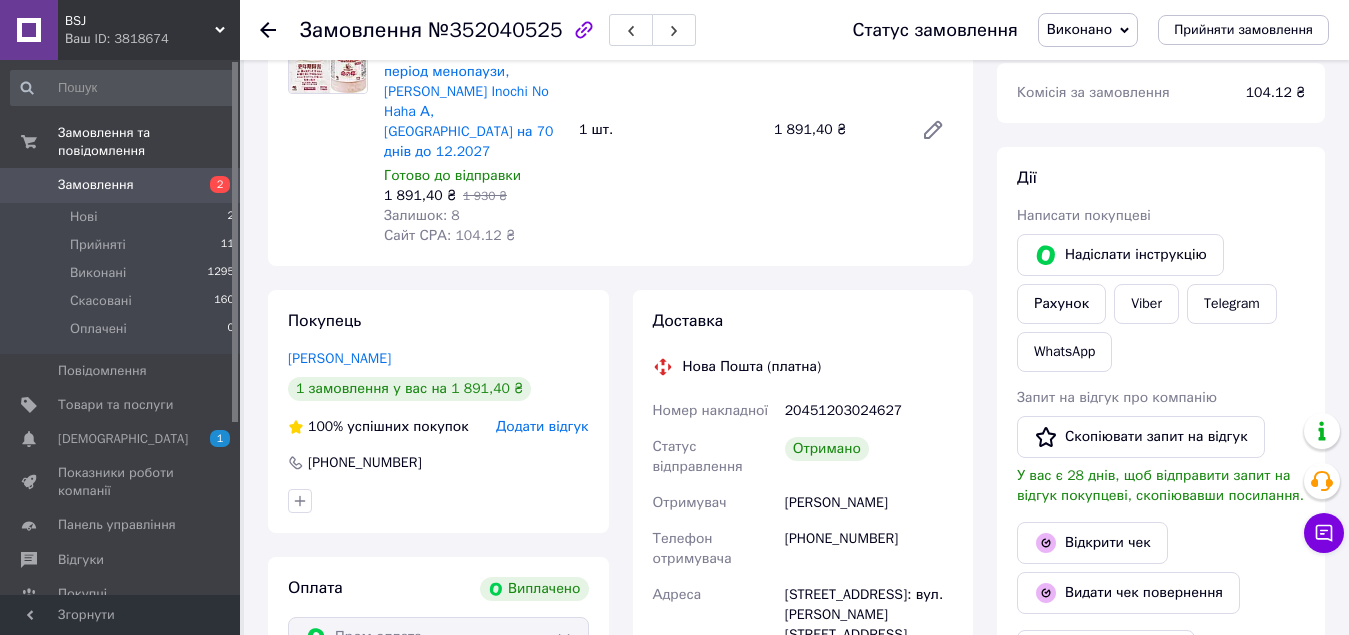 scroll, scrollTop: 100, scrollLeft: 0, axis: vertical 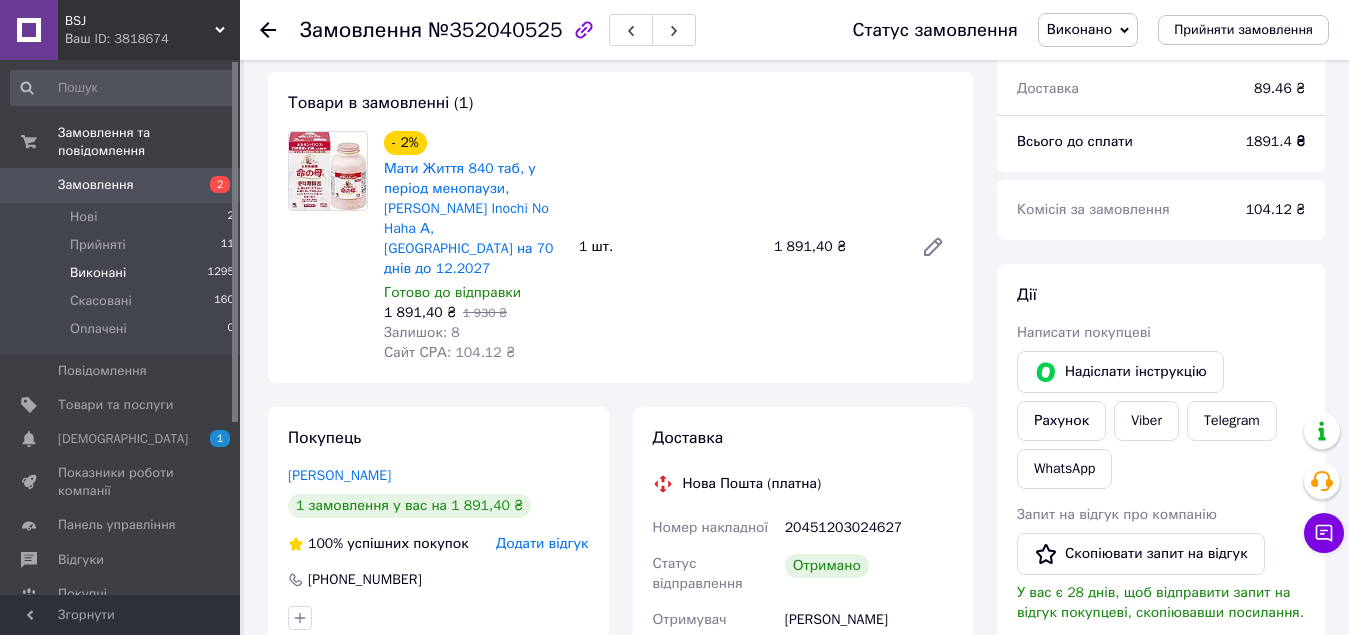 click on "Виконані" at bounding box center [98, 273] 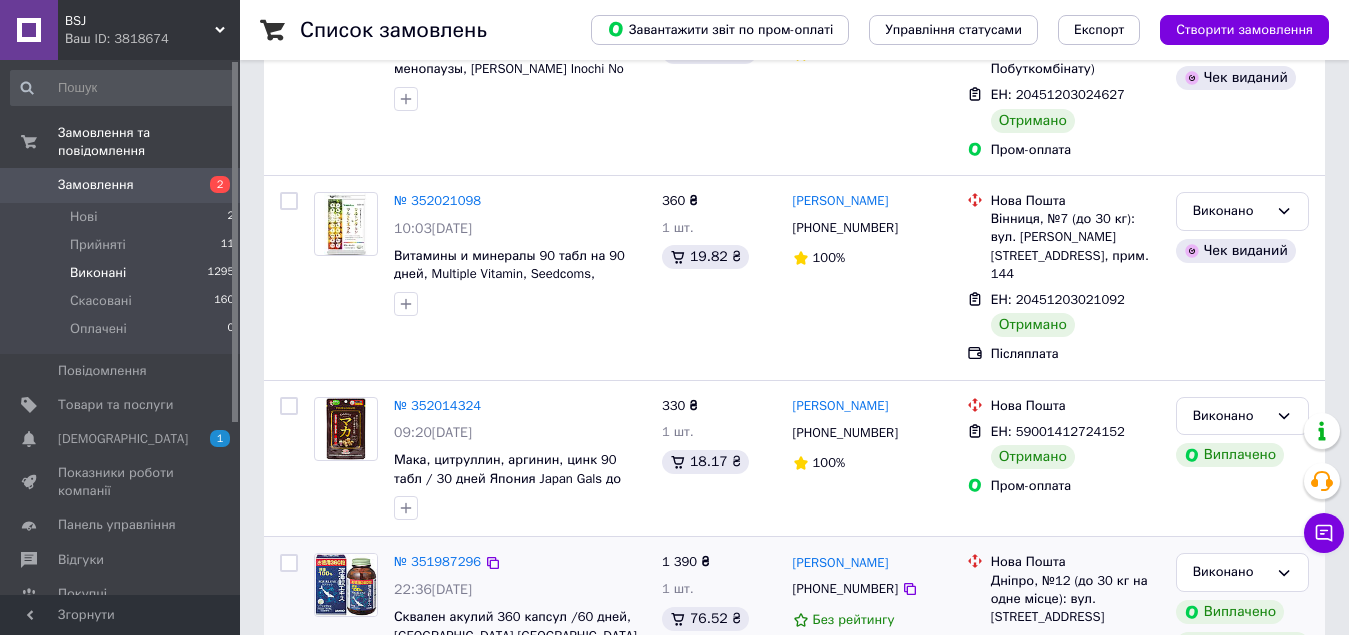 scroll, scrollTop: 700, scrollLeft: 0, axis: vertical 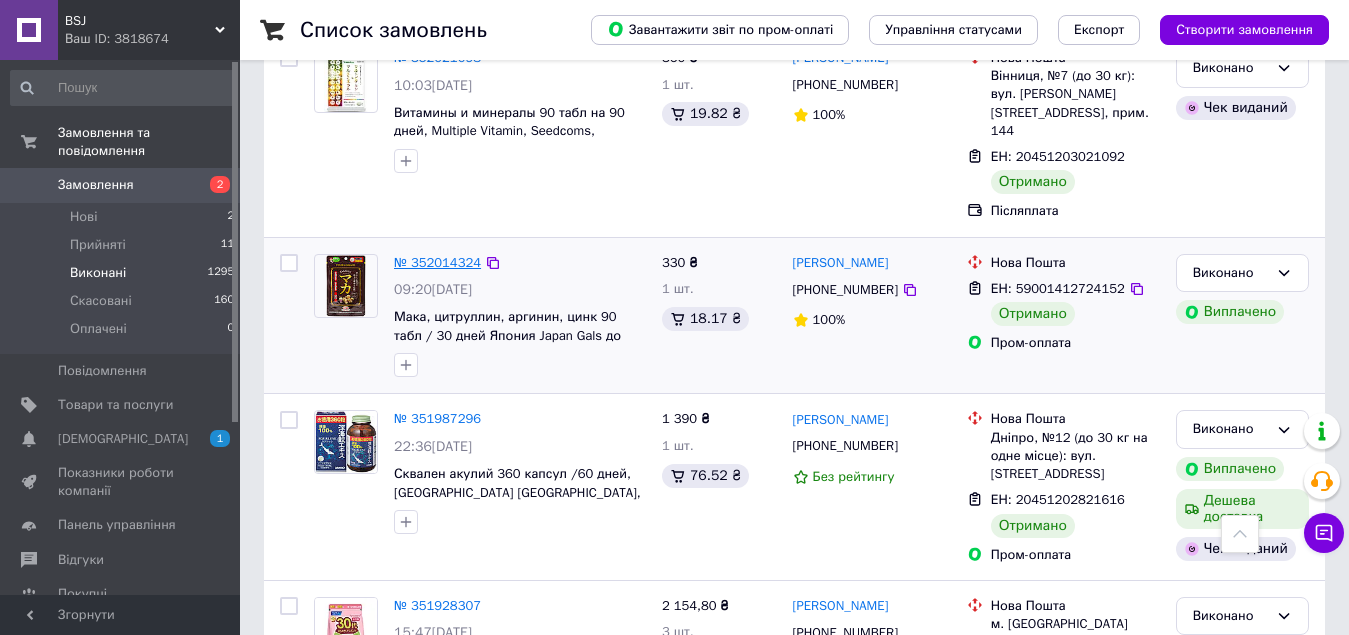 click on "№ 352014324" at bounding box center (437, 262) 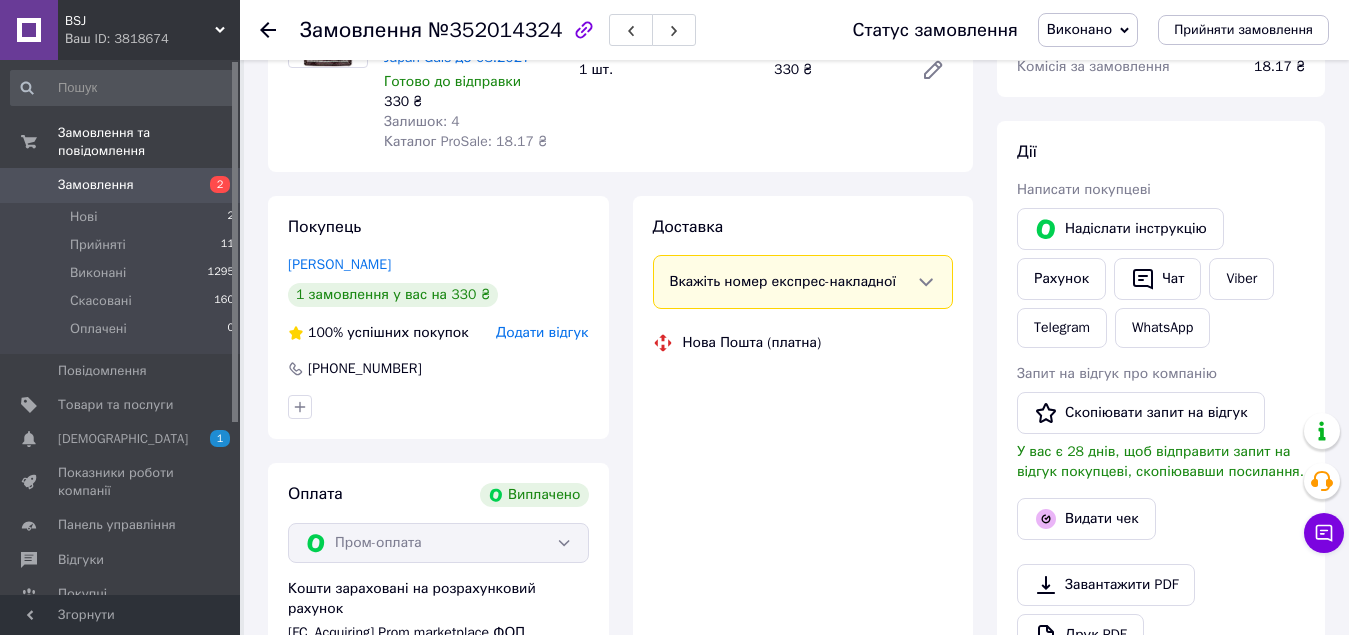 scroll, scrollTop: 700, scrollLeft: 0, axis: vertical 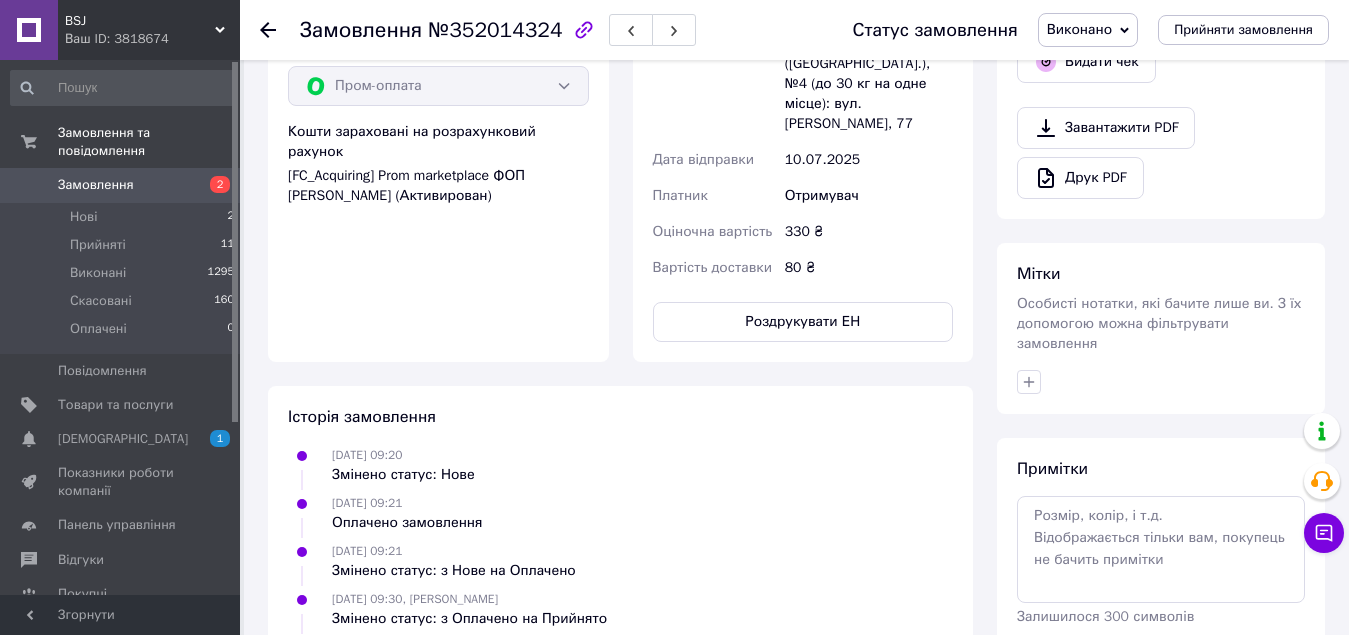 click on "№352014324" at bounding box center (495, 30) 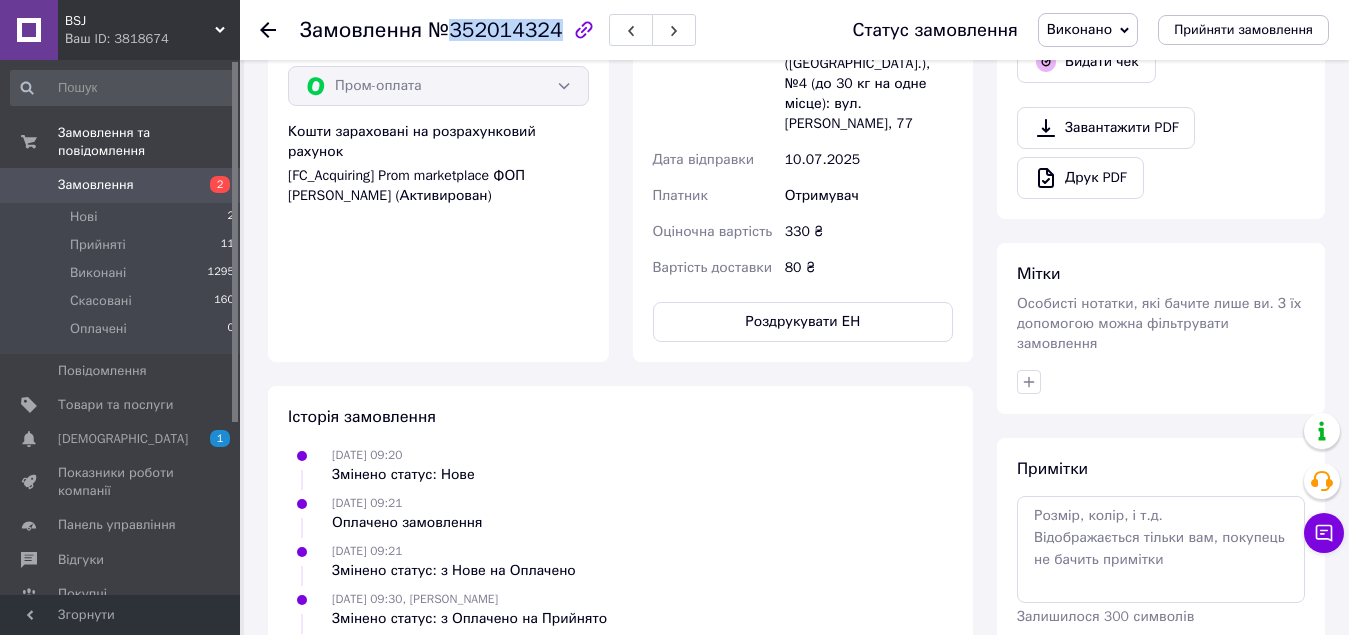 click on "№352014324" at bounding box center (495, 30) 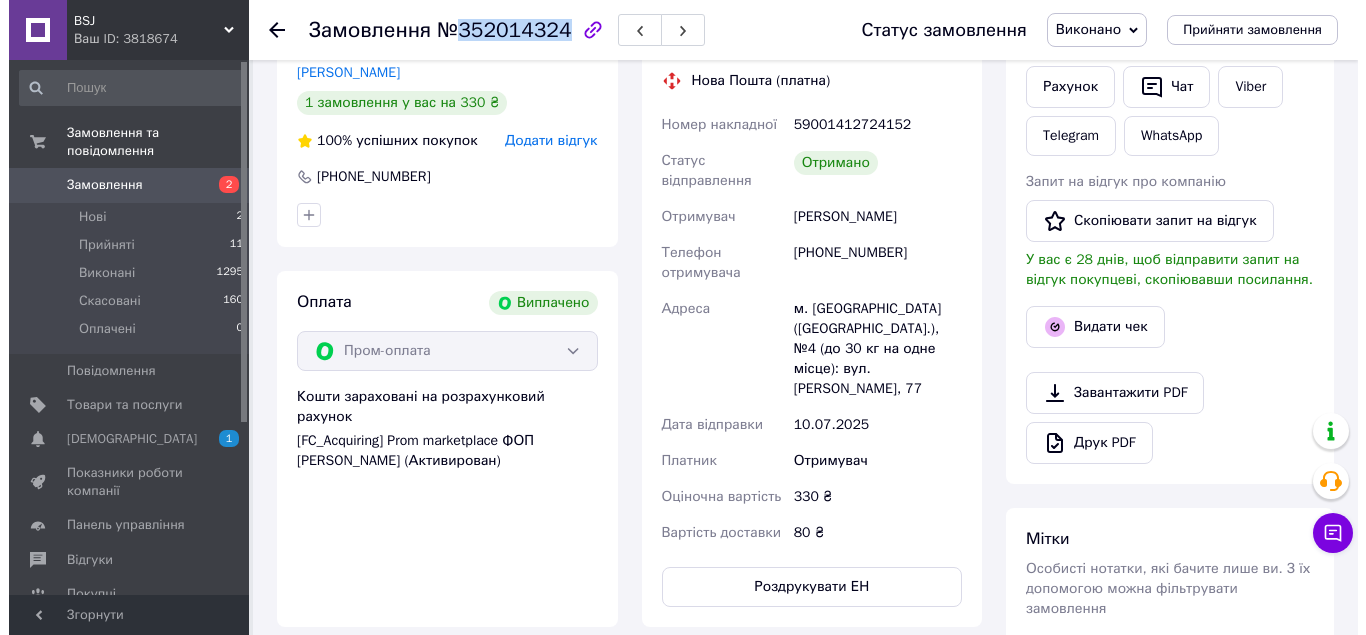 scroll, scrollTop: 400, scrollLeft: 0, axis: vertical 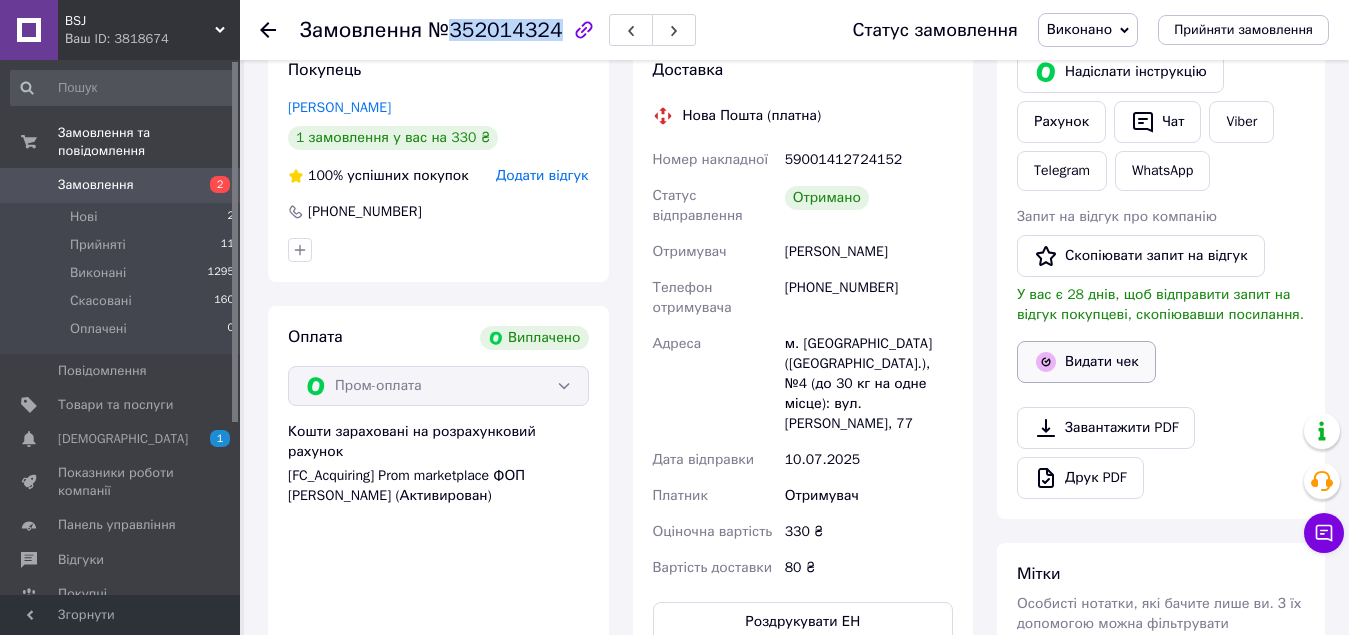 click on "Видати чек" at bounding box center [1086, 362] 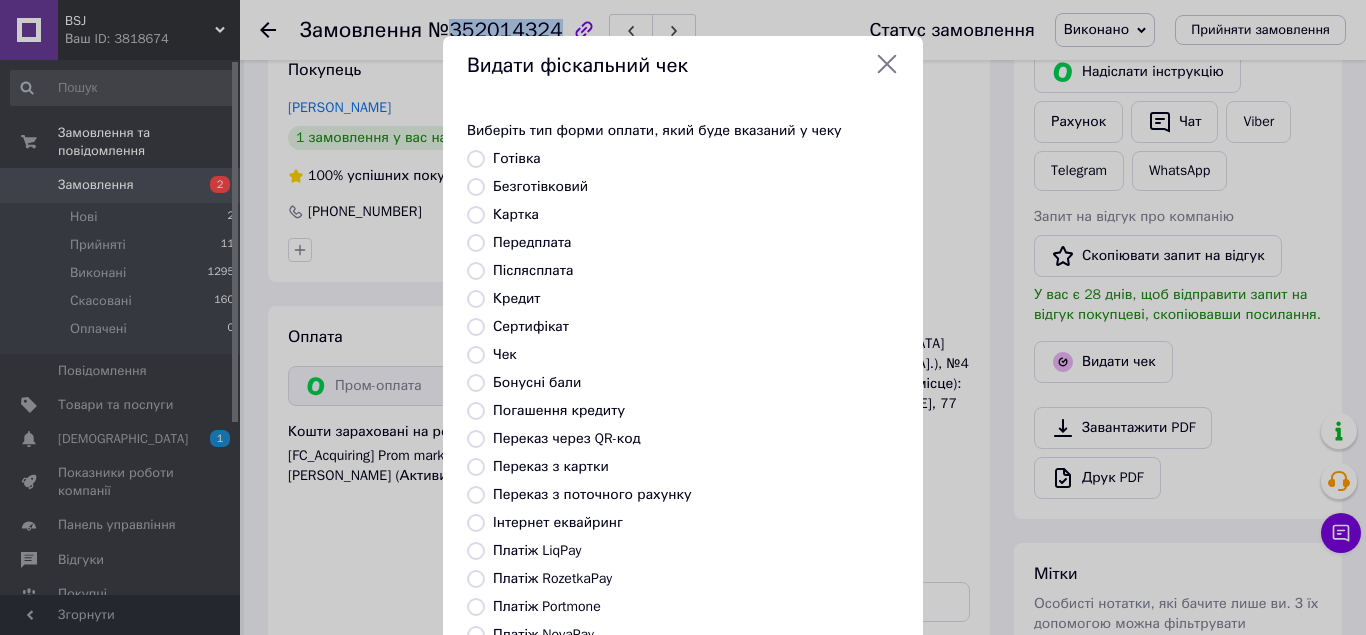 click on "Безготівковий" at bounding box center [476, 187] 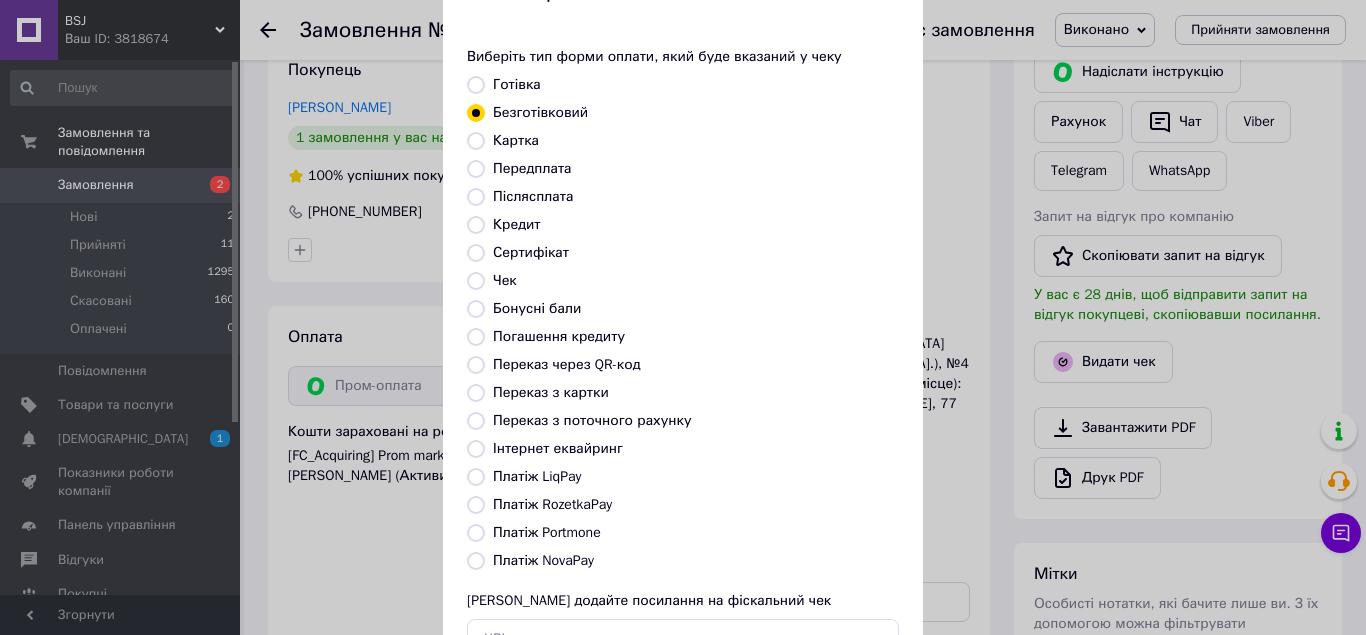 scroll, scrollTop: 224, scrollLeft: 0, axis: vertical 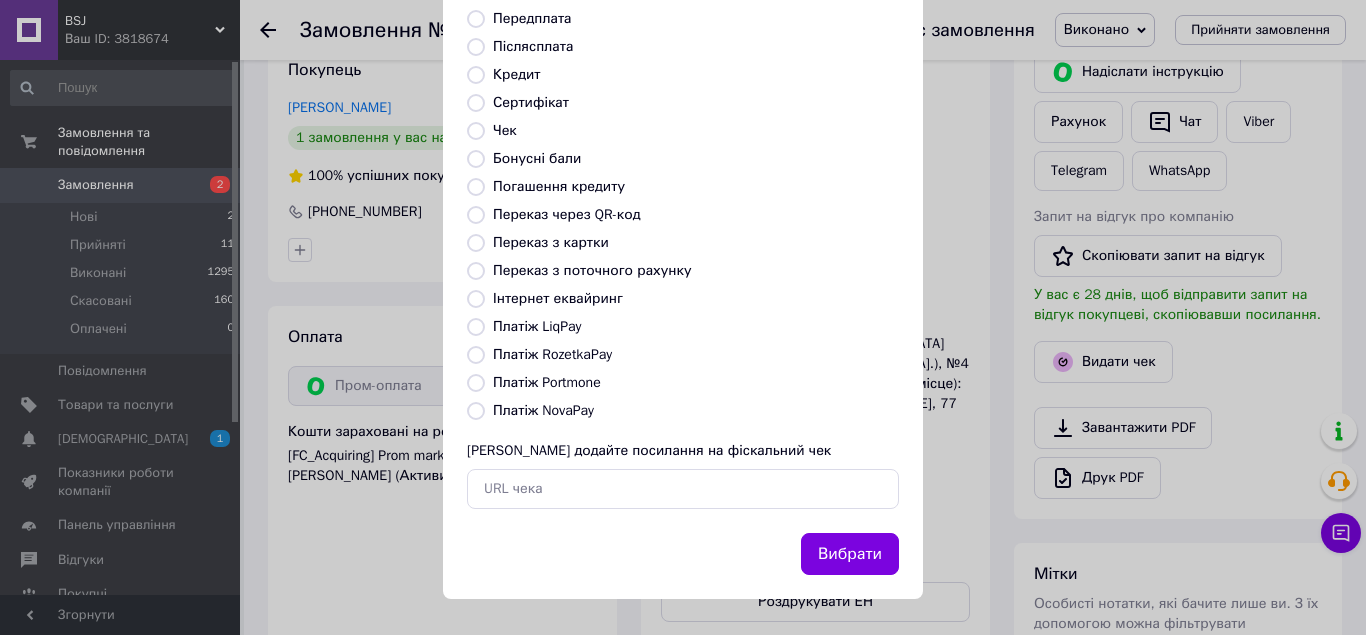 drag, startPoint x: 819, startPoint y: 555, endPoint x: 872, endPoint y: 487, distance: 86.21485 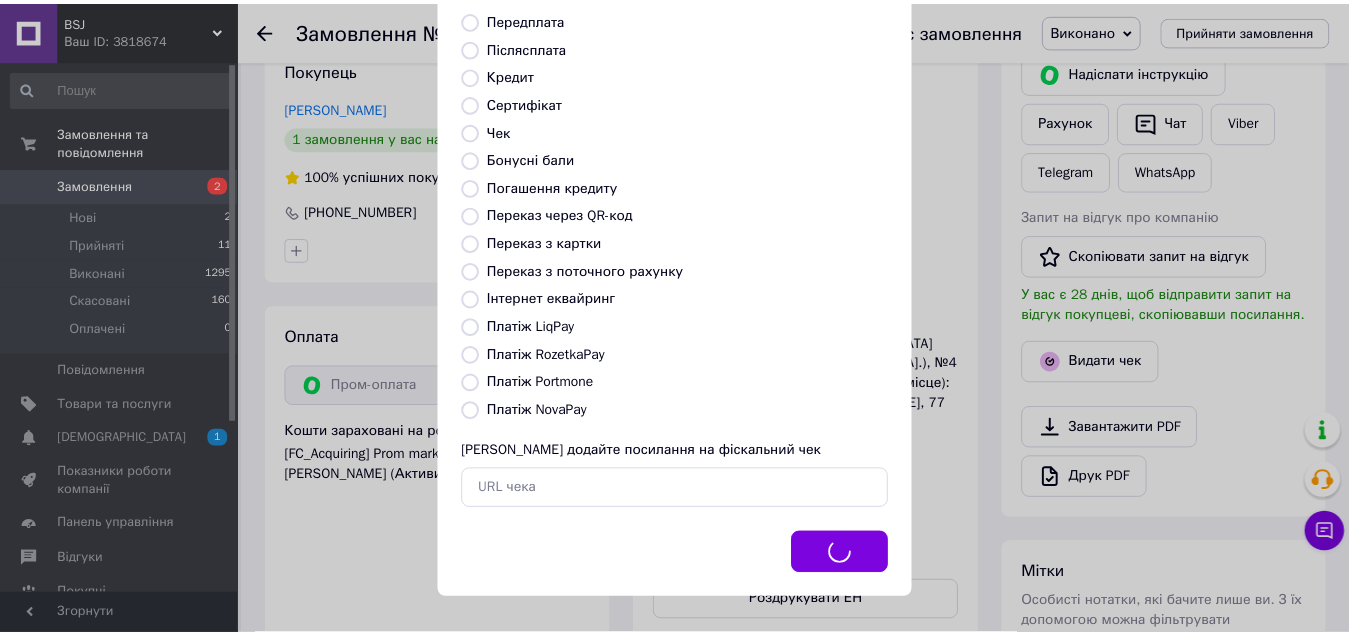 scroll, scrollTop: 420, scrollLeft: 0, axis: vertical 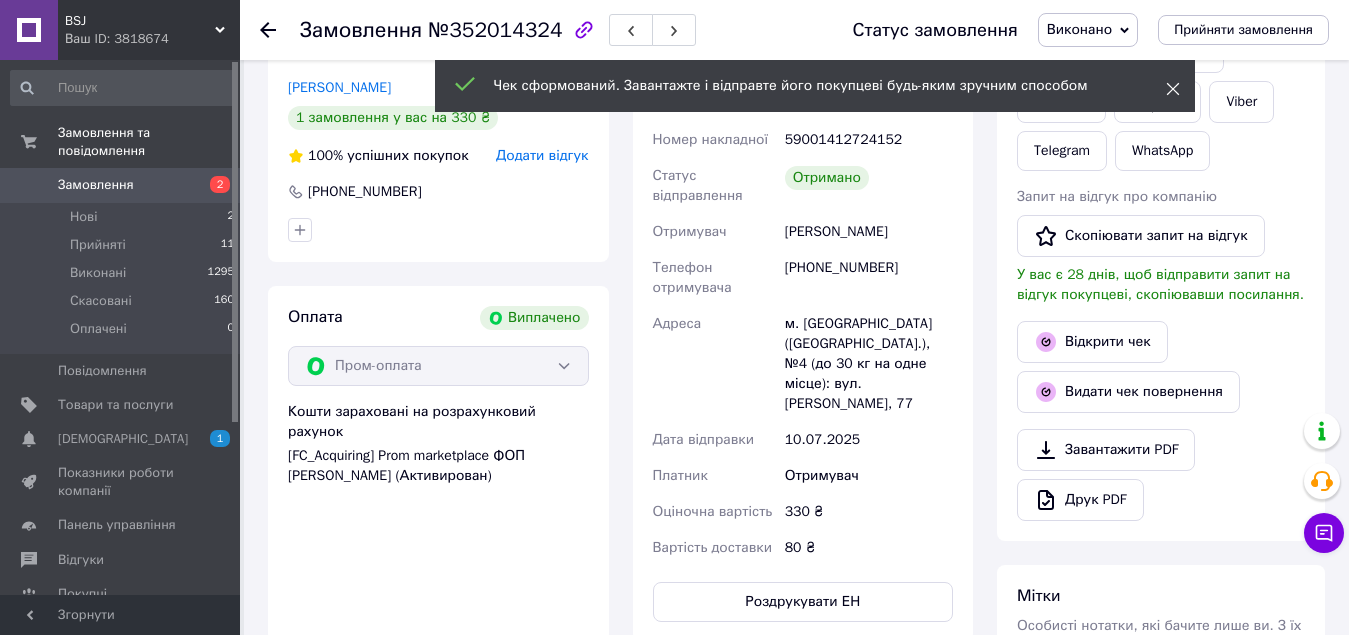 click at bounding box center [1173, 89] 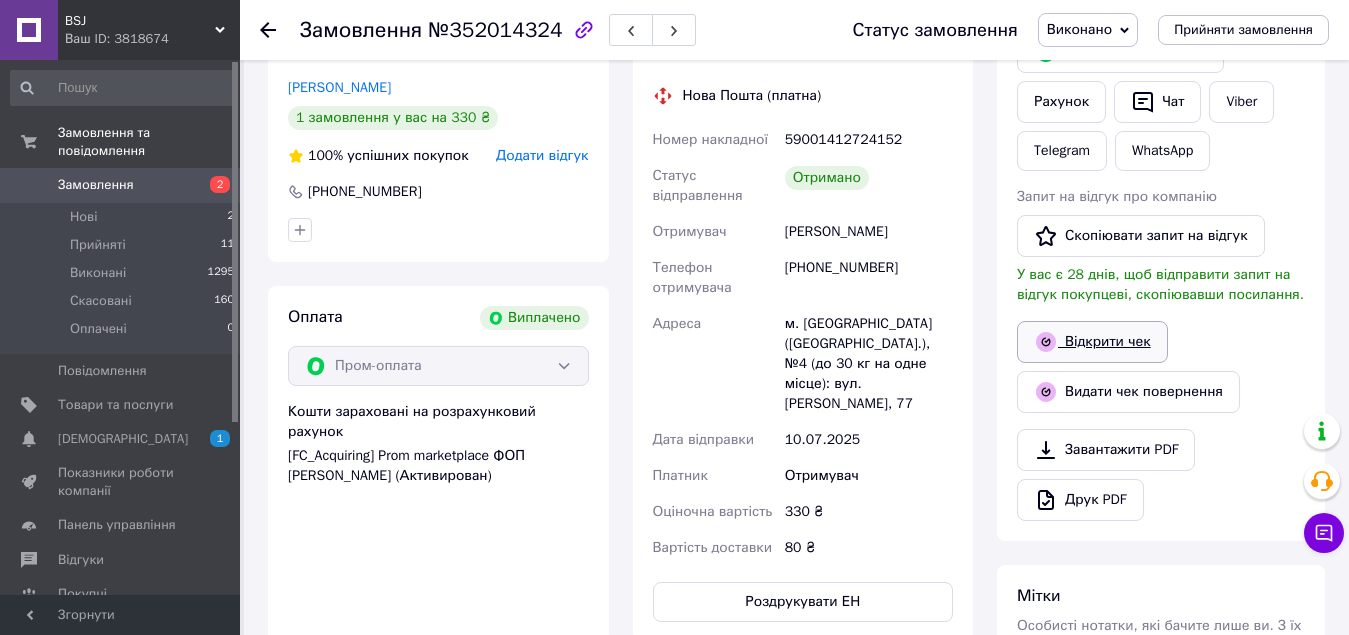 click on "Відкрити чек" at bounding box center [1092, 342] 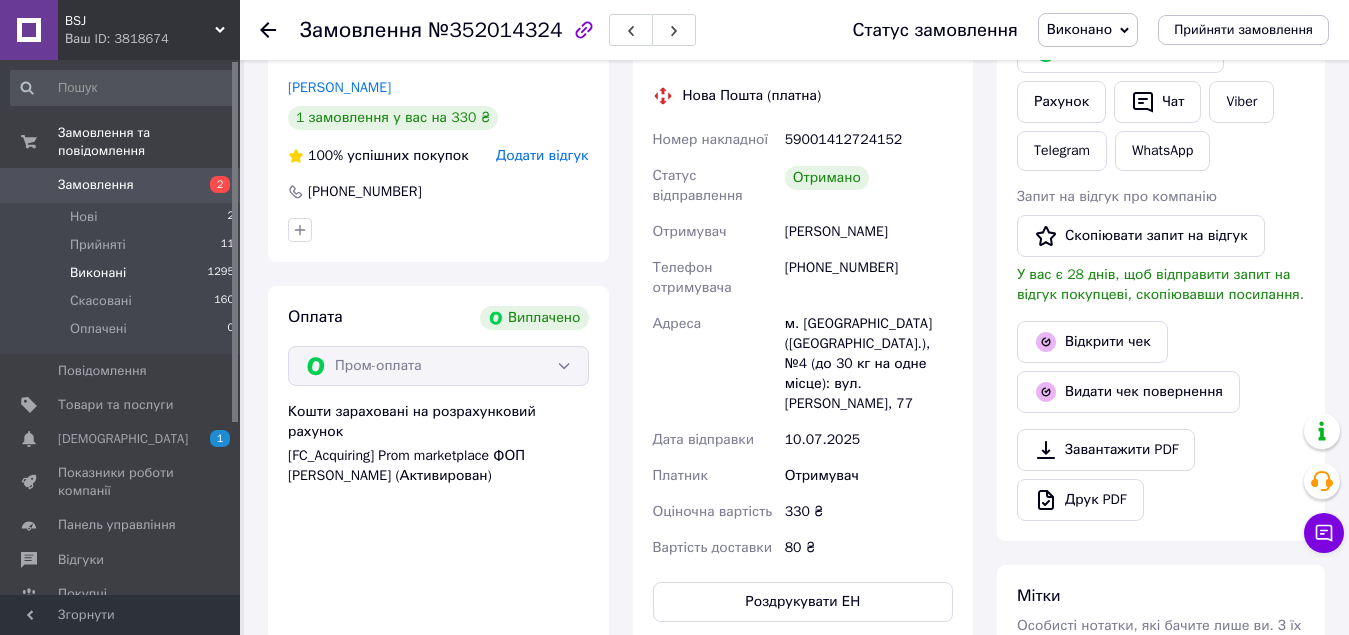 click on "Виконані" at bounding box center [98, 273] 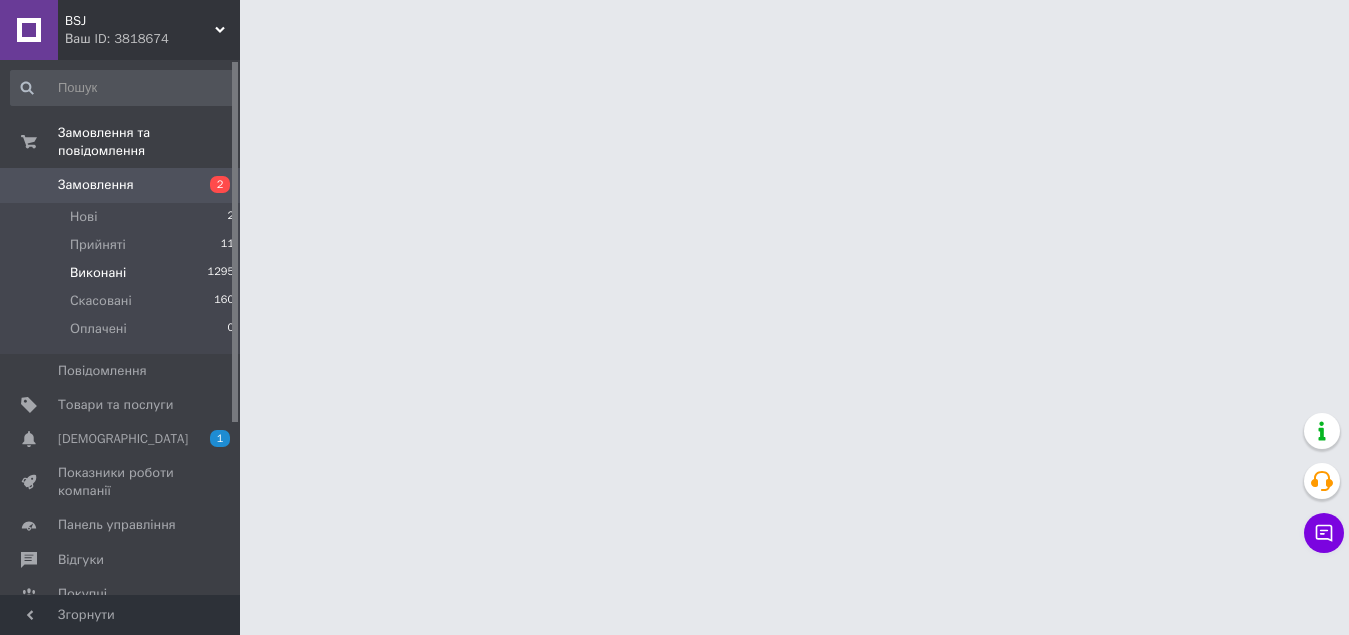 scroll, scrollTop: 0, scrollLeft: 0, axis: both 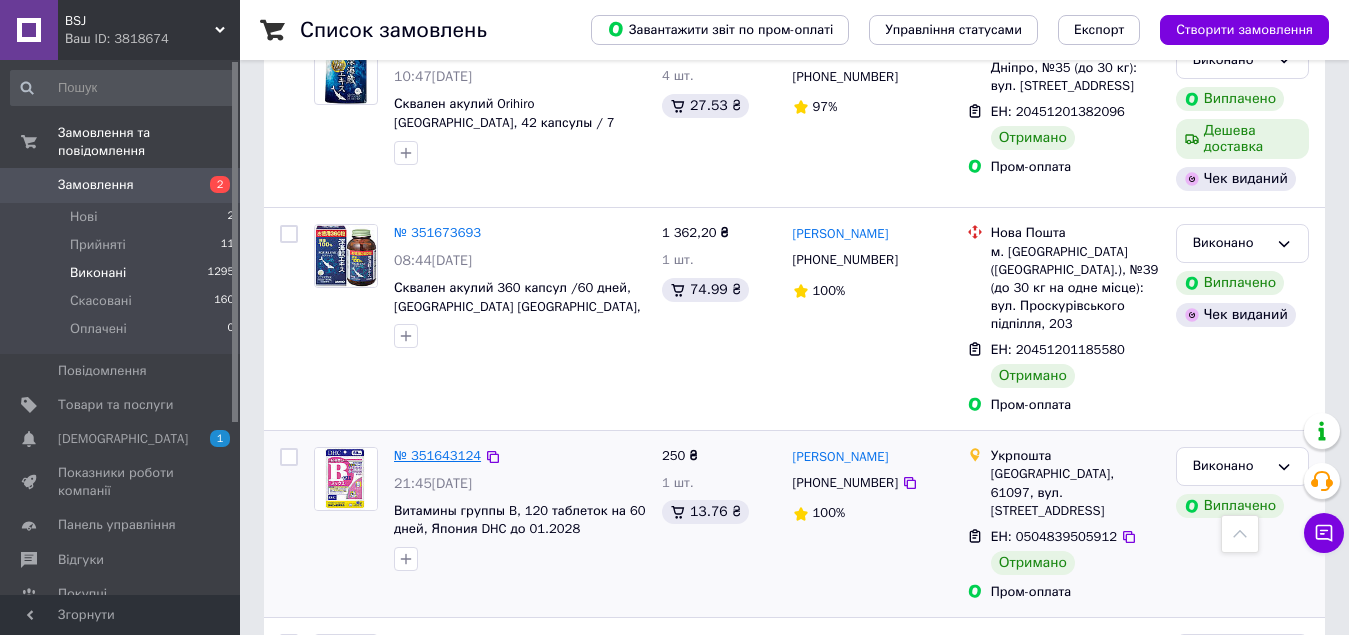 click on "№ 351643124" at bounding box center [437, 455] 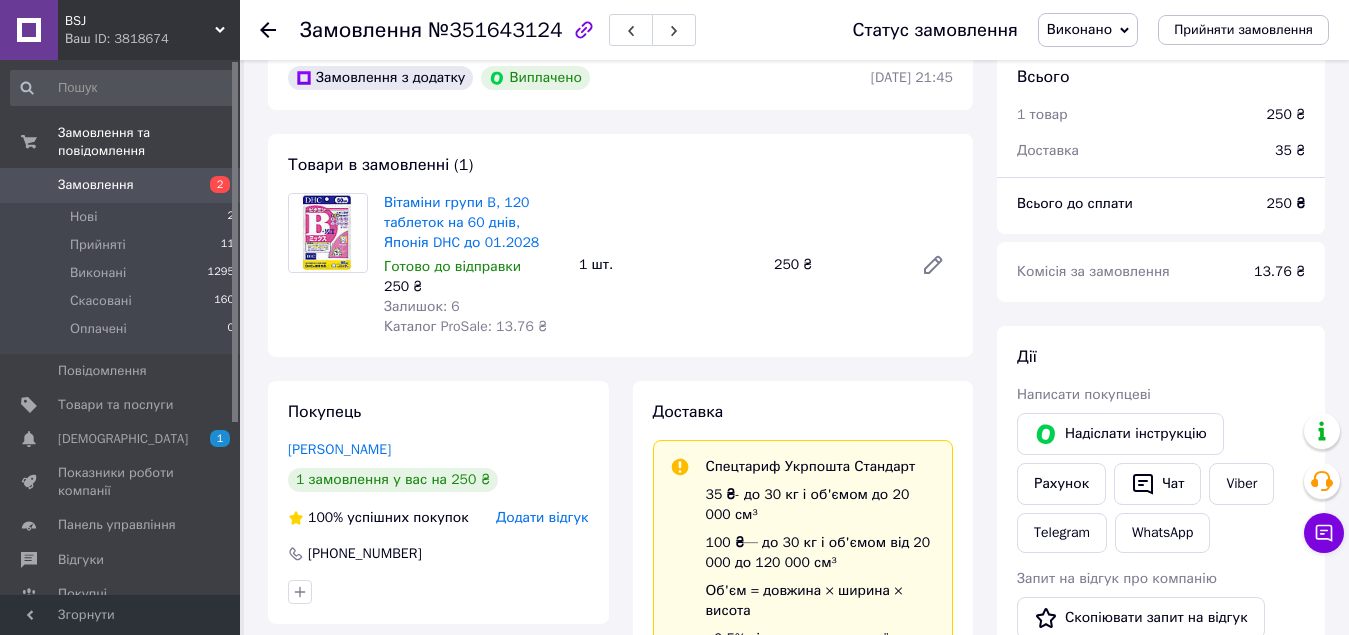 scroll, scrollTop: 0, scrollLeft: 0, axis: both 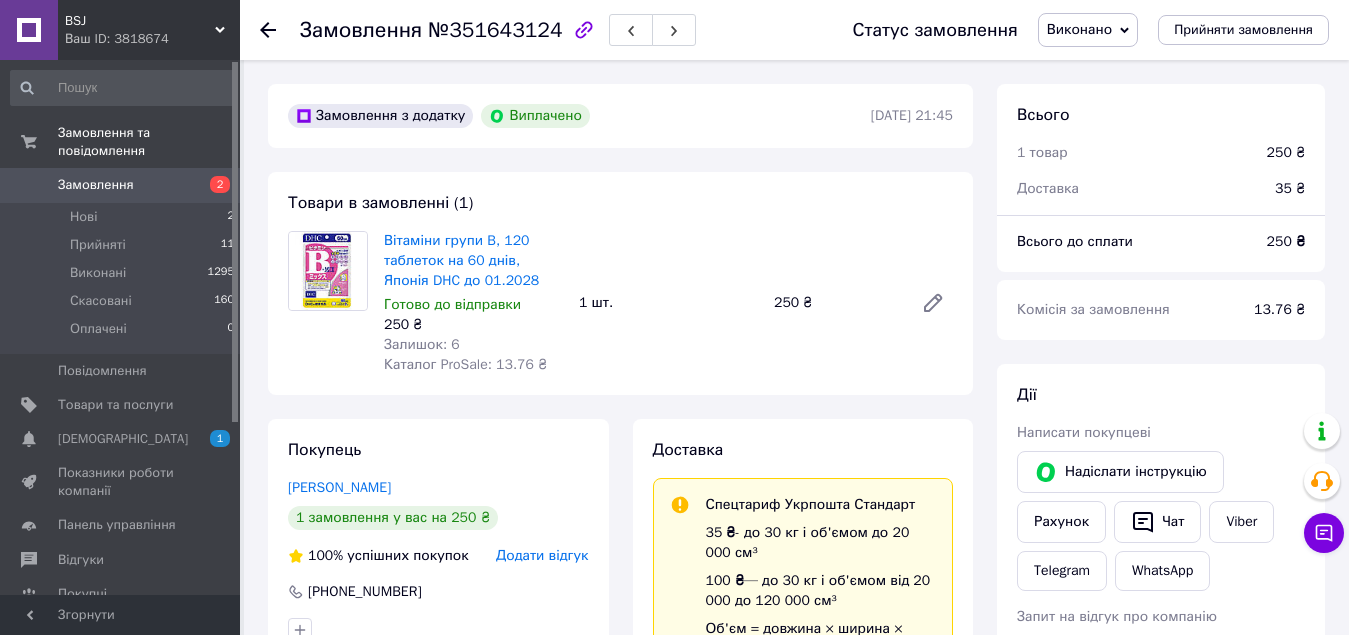 click on "№351643124" at bounding box center (495, 30) 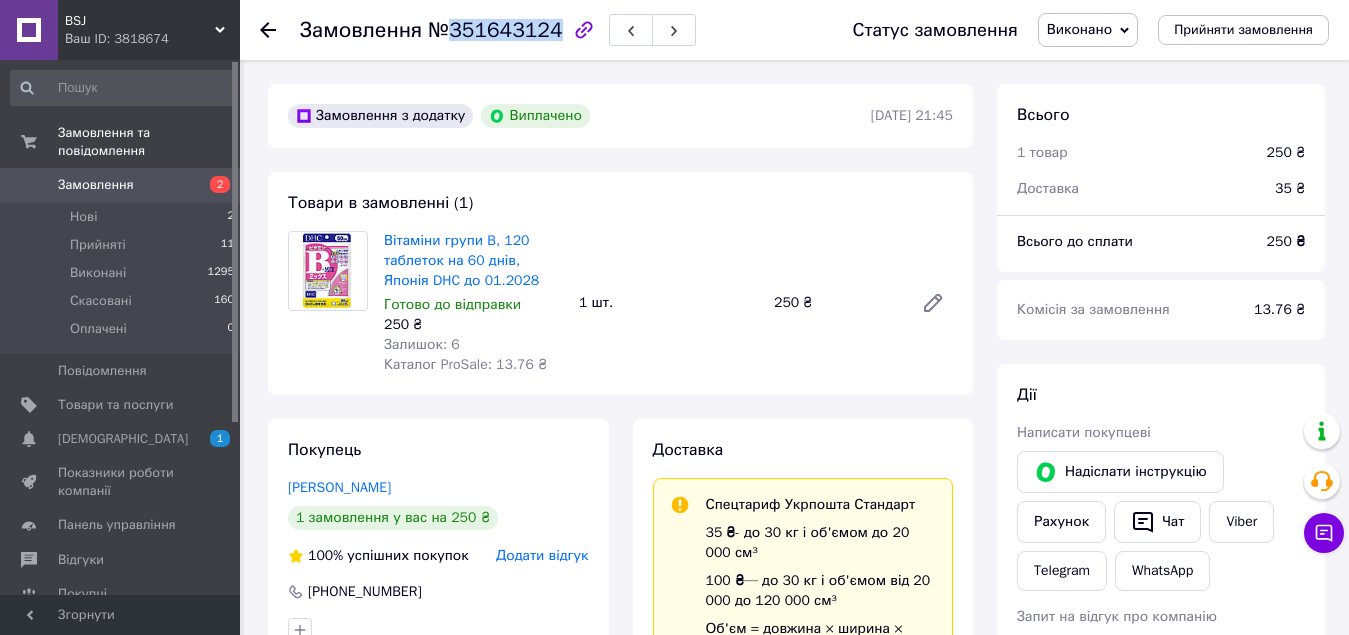 click on "№351643124" at bounding box center (495, 30) 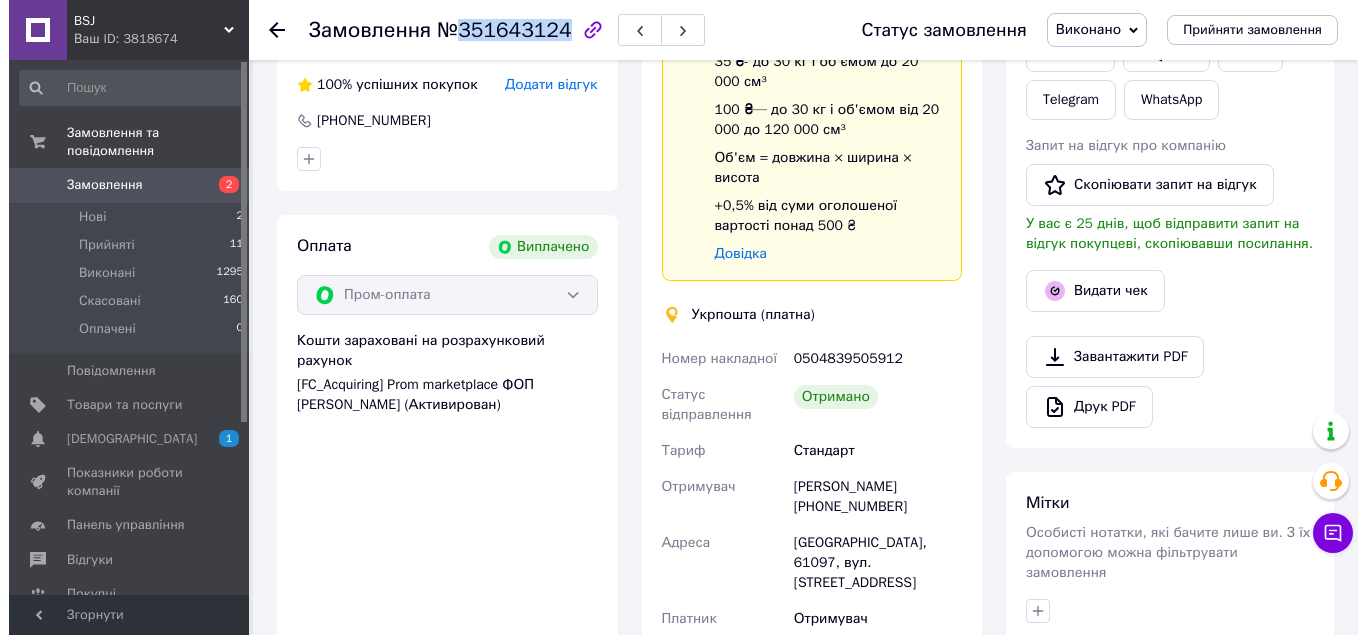 scroll, scrollTop: 500, scrollLeft: 0, axis: vertical 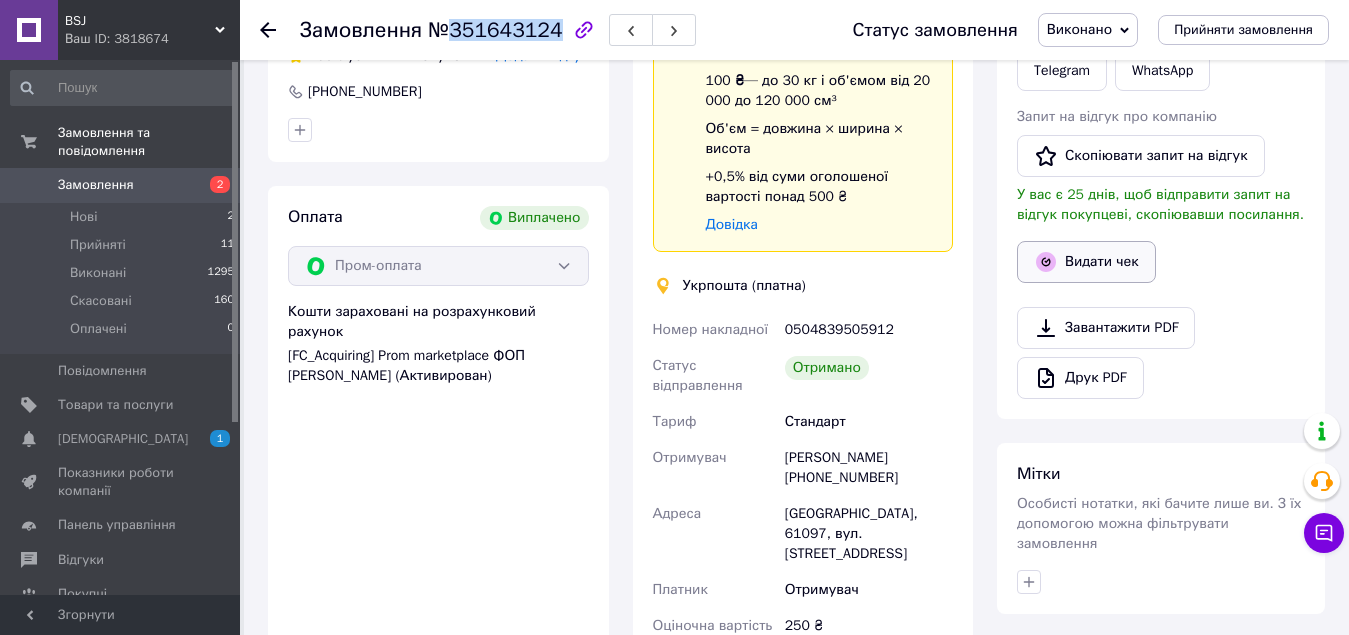 click on "Видати чек" at bounding box center (1086, 262) 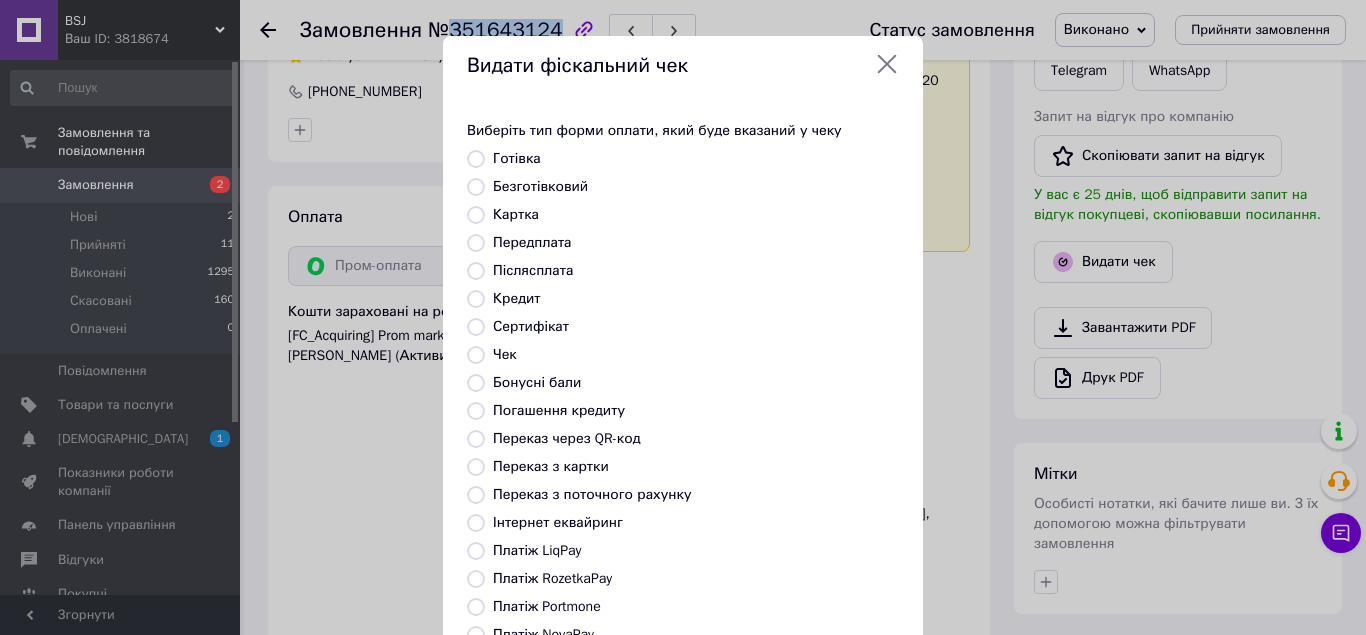 click on "Безготівковий" at bounding box center (476, 187) 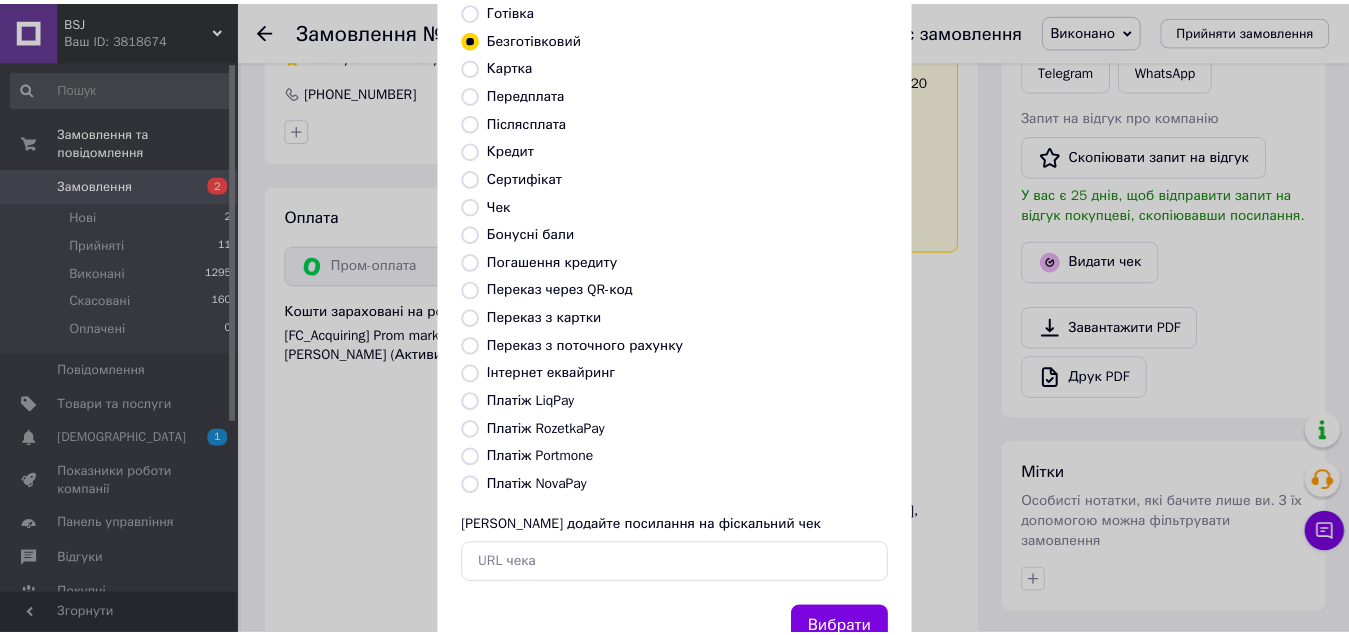 scroll, scrollTop: 224, scrollLeft: 0, axis: vertical 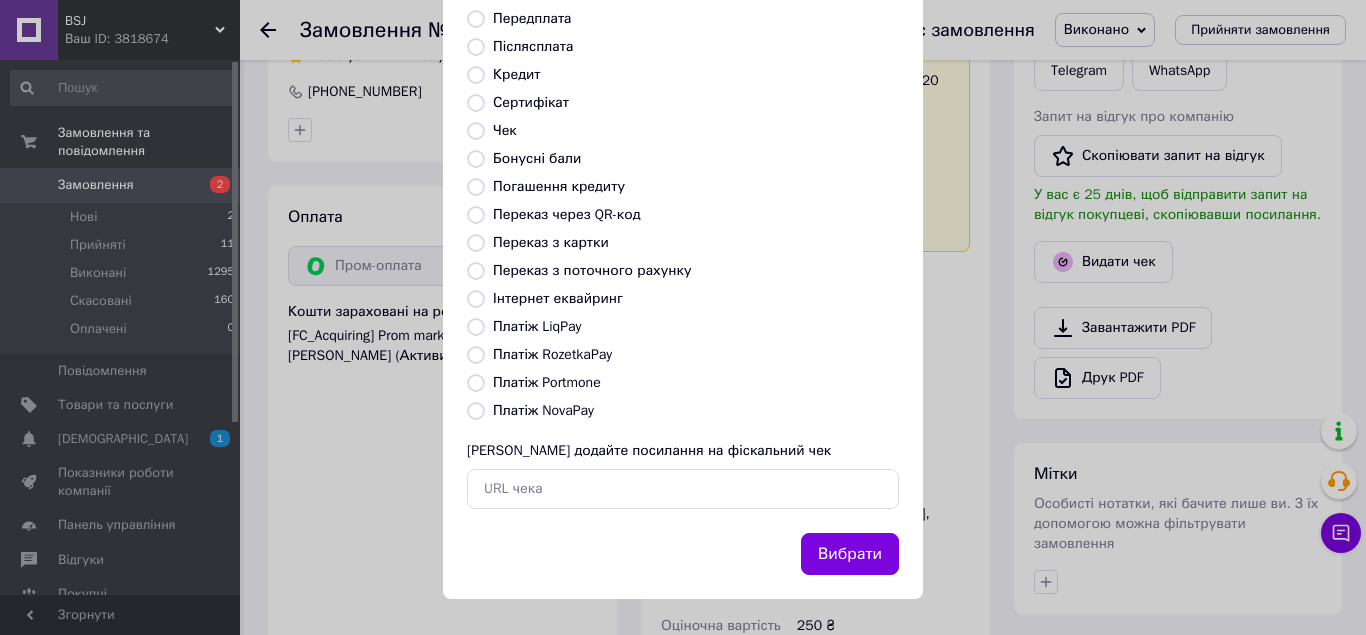 click on "Вибрати" at bounding box center [850, 554] 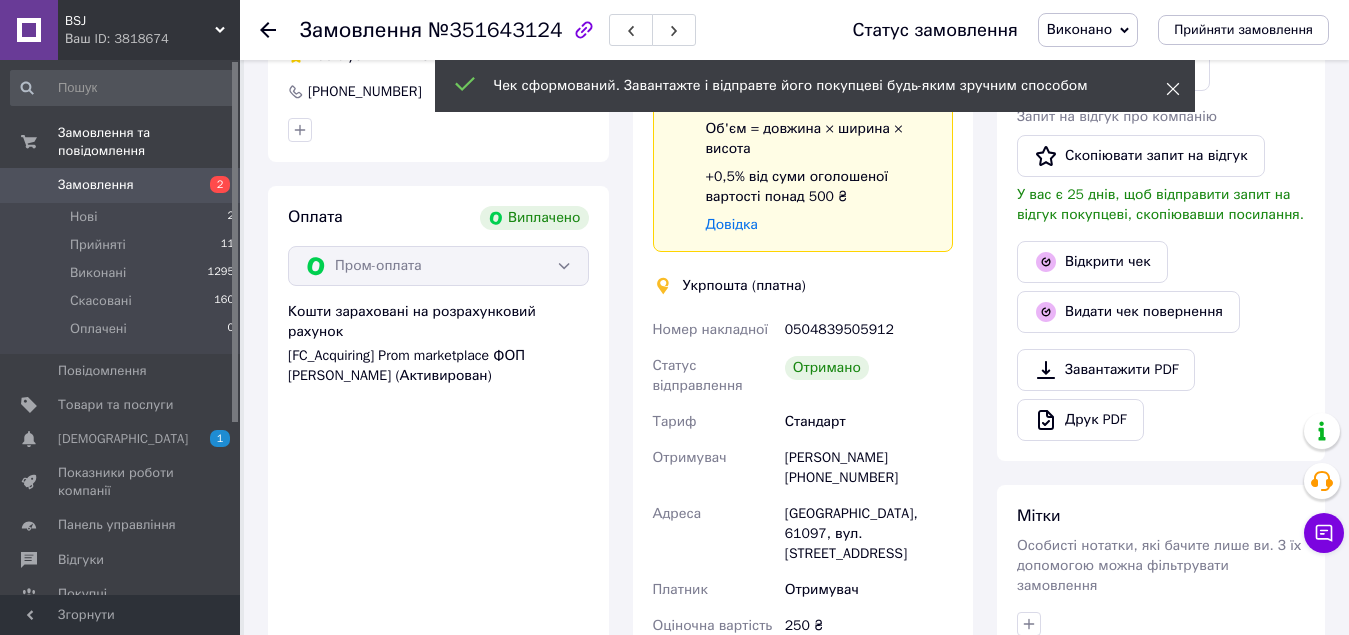 click 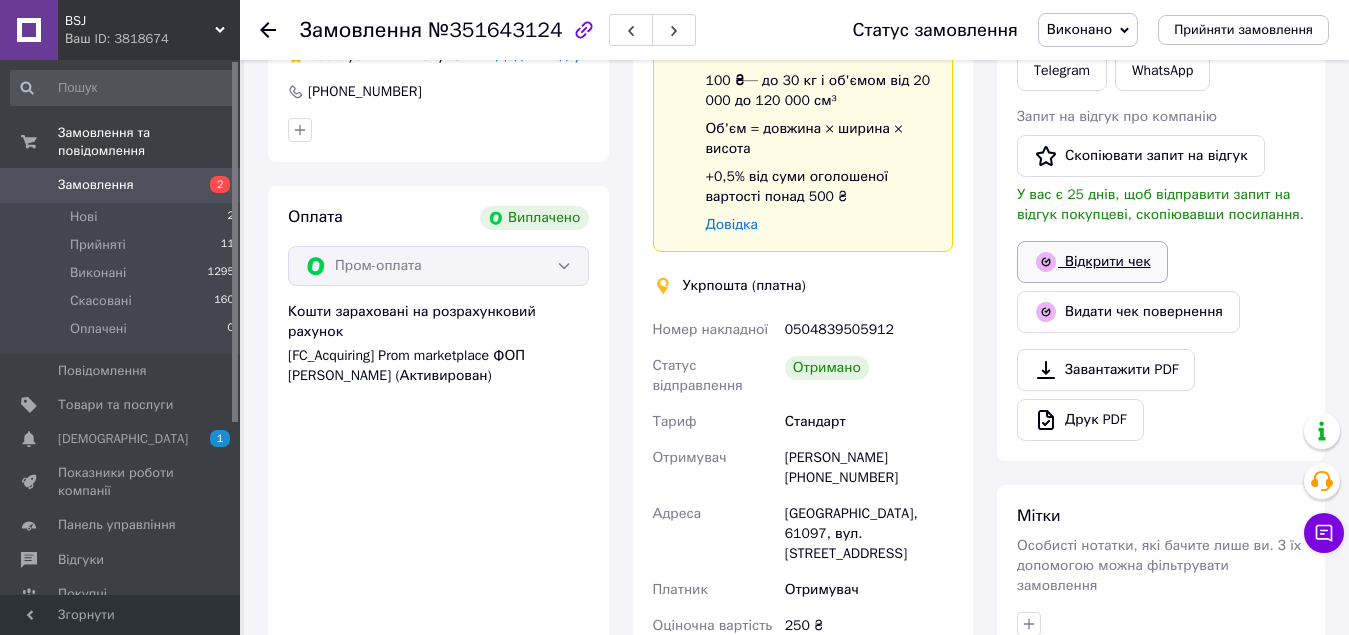 click on "Відкрити чек" at bounding box center [1092, 262] 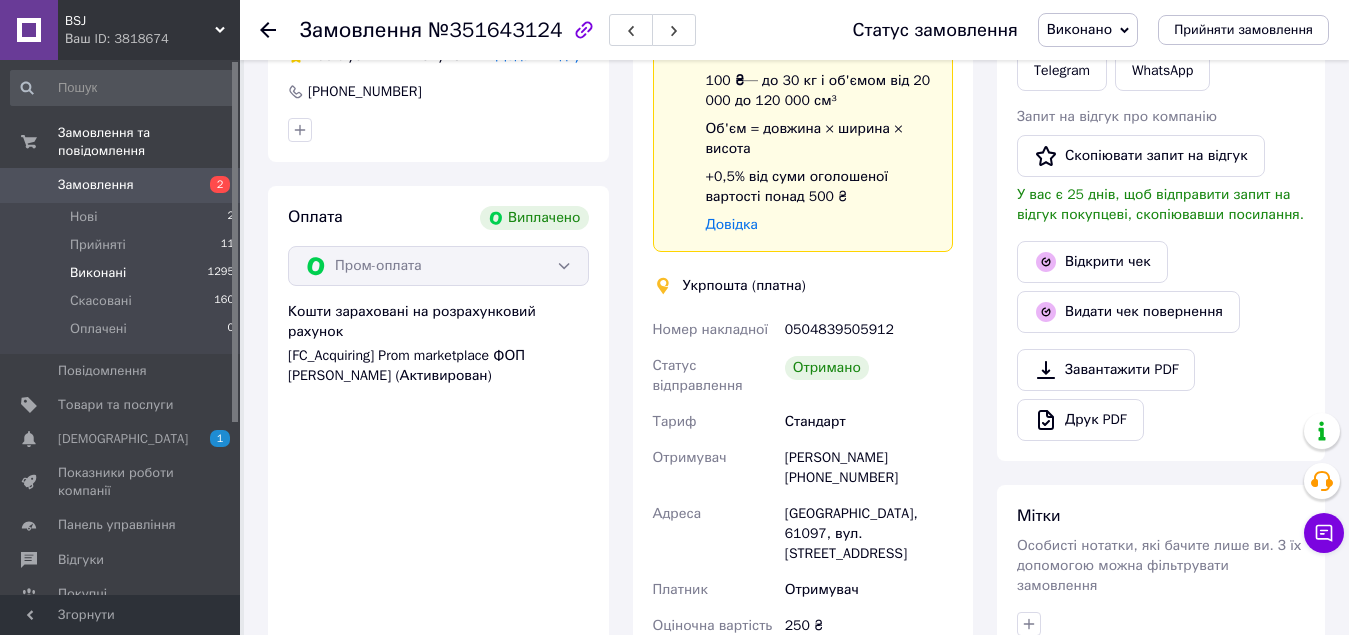 click on "Виконані" at bounding box center (98, 273) 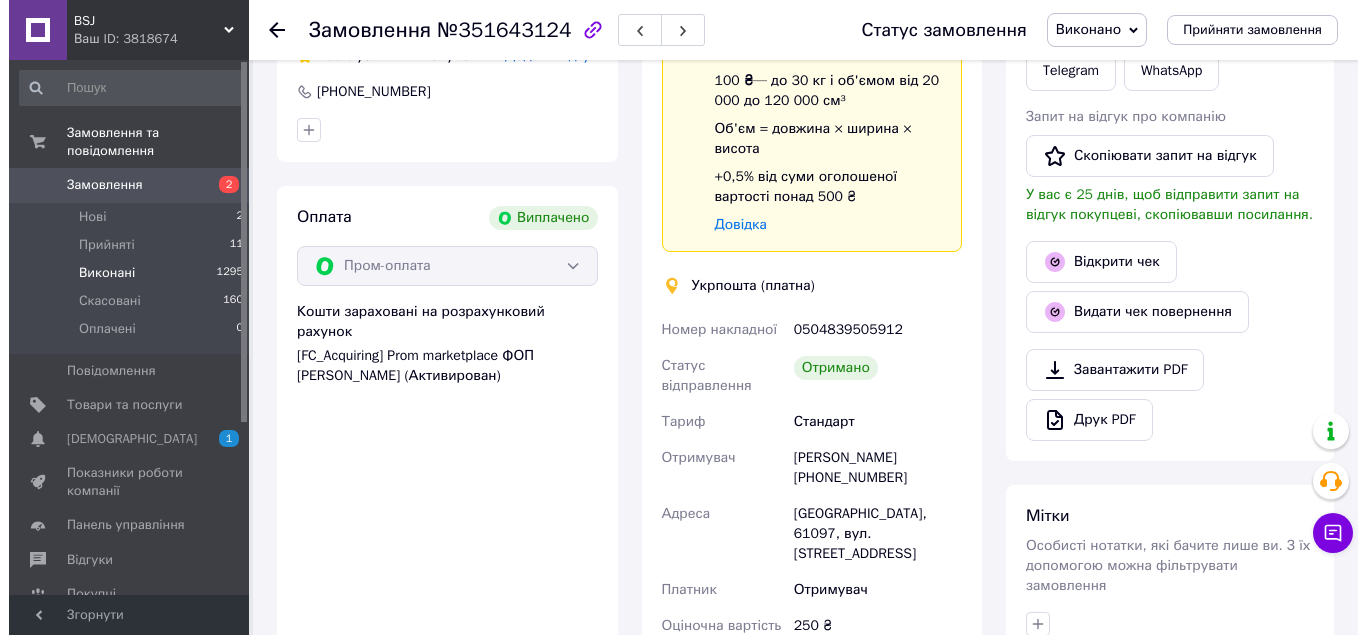 scroll, scrollTop: 0, scrollLeft: 0, axis: both 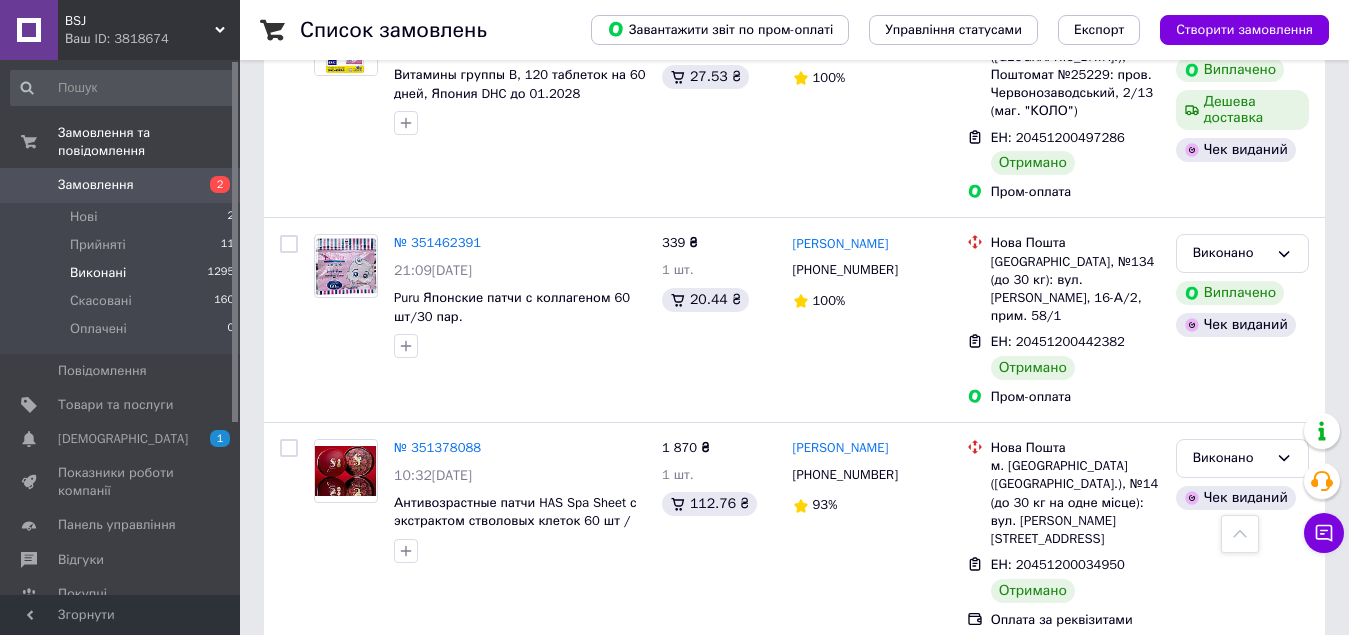 click on "№ 351346235" at bounding box center [437, 670] 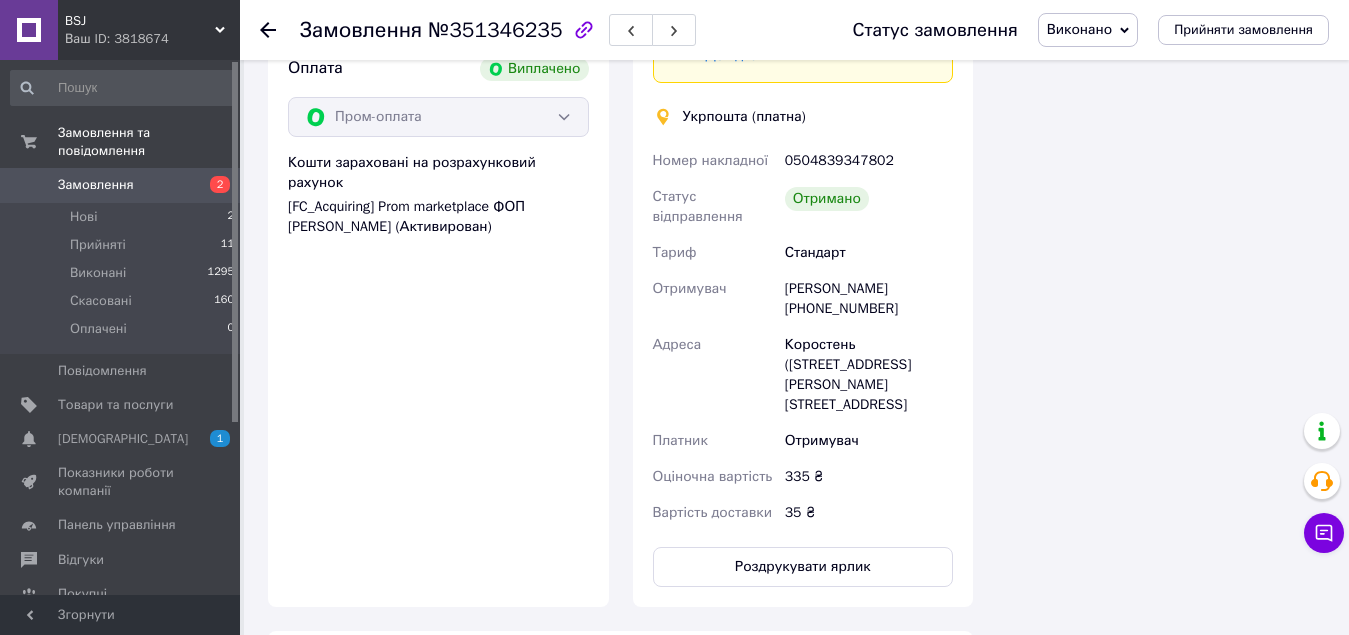 scroll, scrollTop: 1356, scrollLeft: 0, axis: vertical 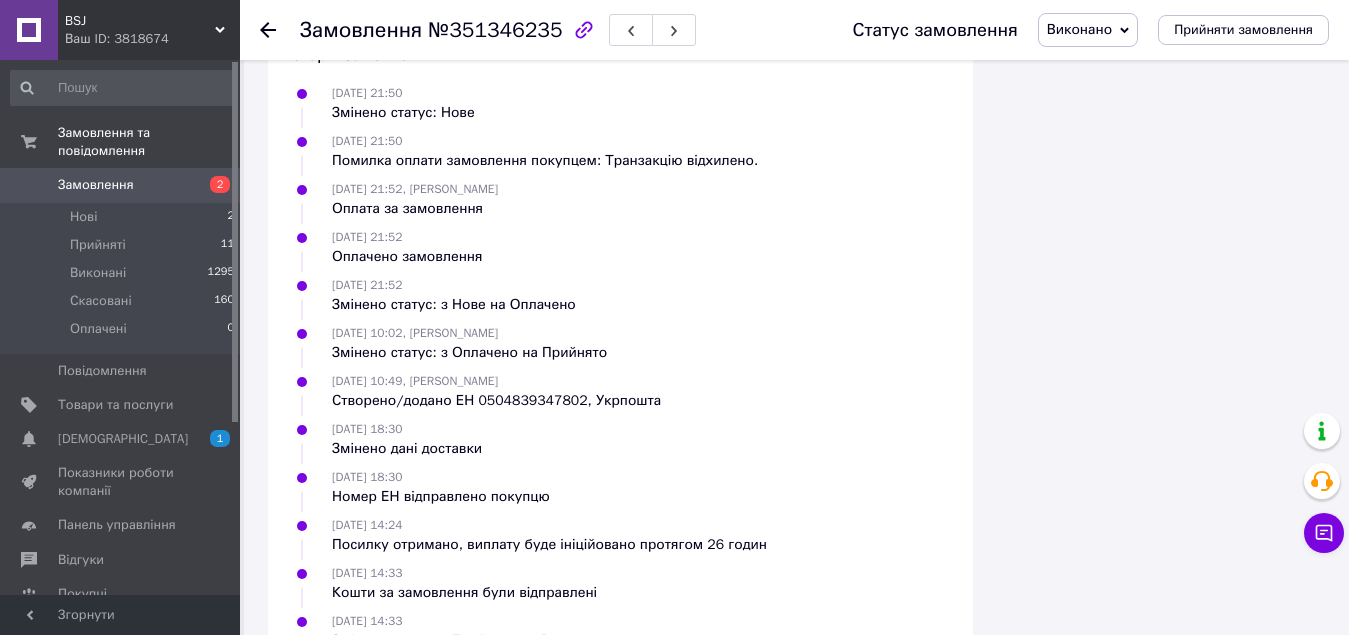 click on "№351346235" at bounding box center [495, 30] 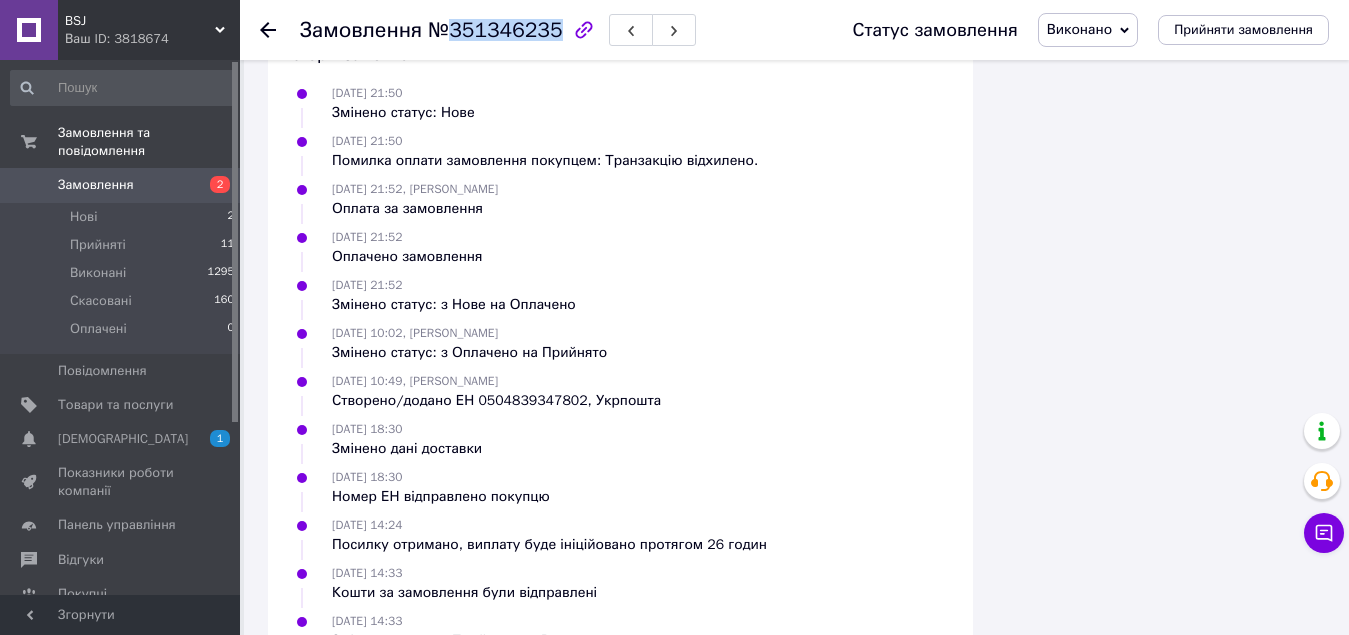 click on "№351346235" at bounding box center [495, 30] 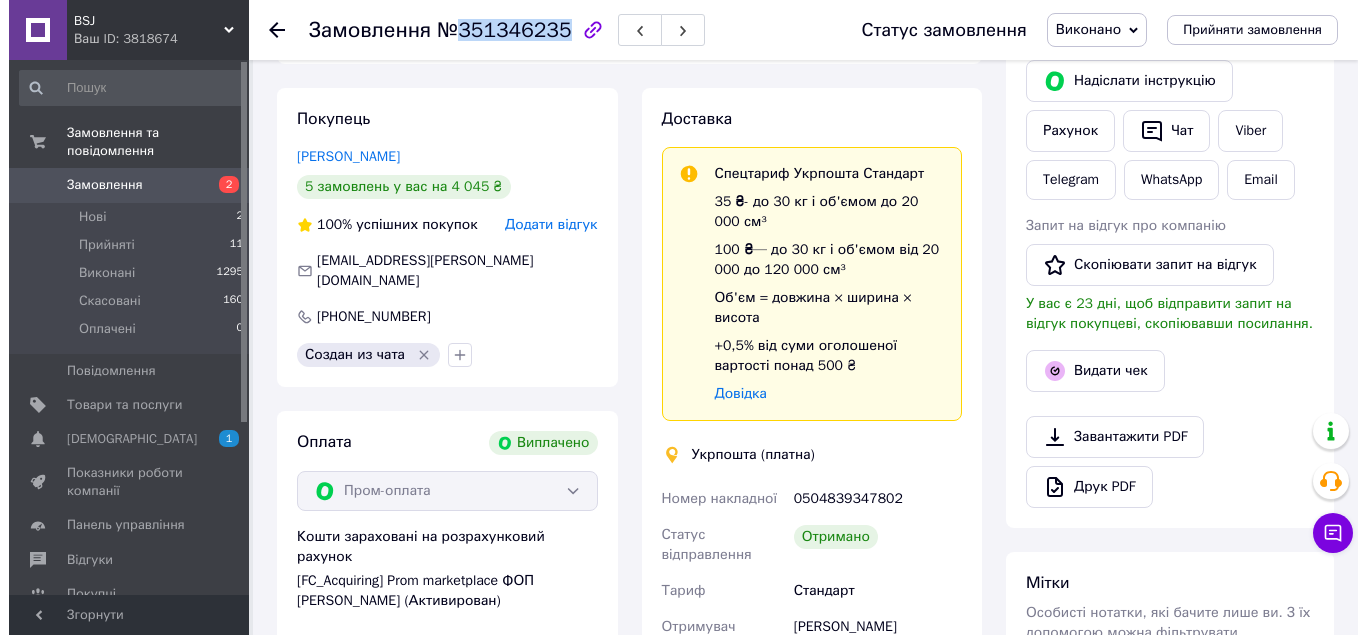 scroll, scrollTop: 356, scrollLeft: 0, axis: vertical 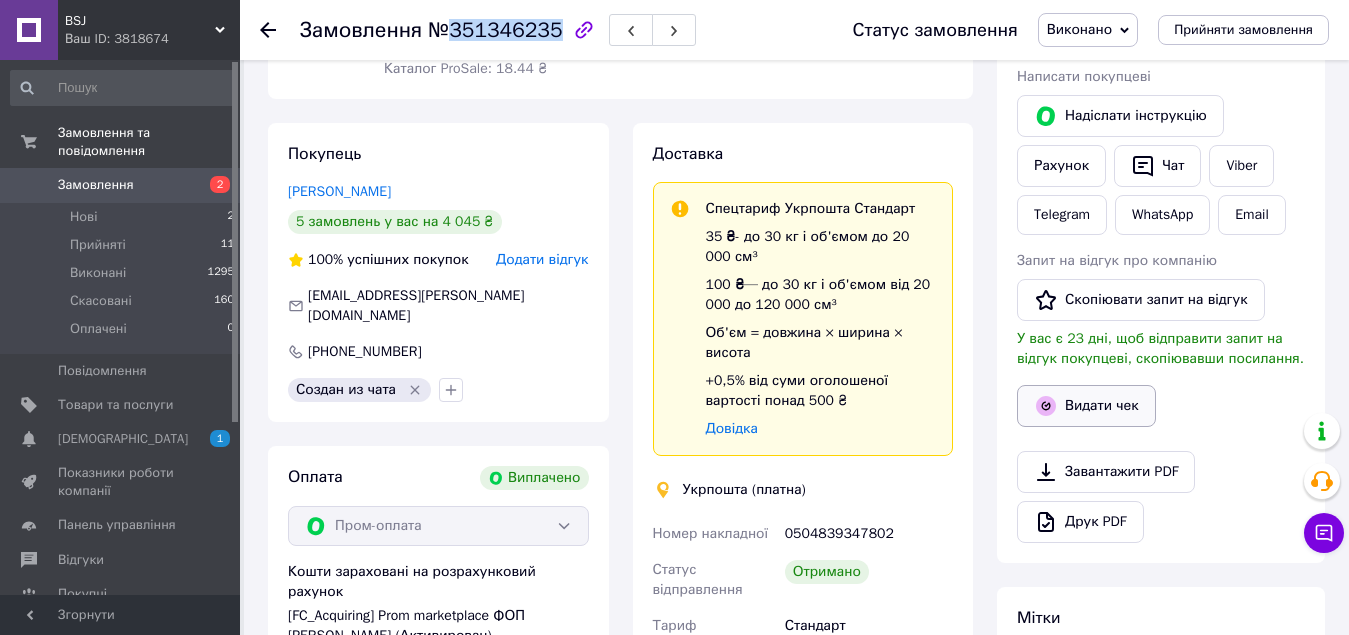 click on "Видати чек" at bounding box center (1086, 406) 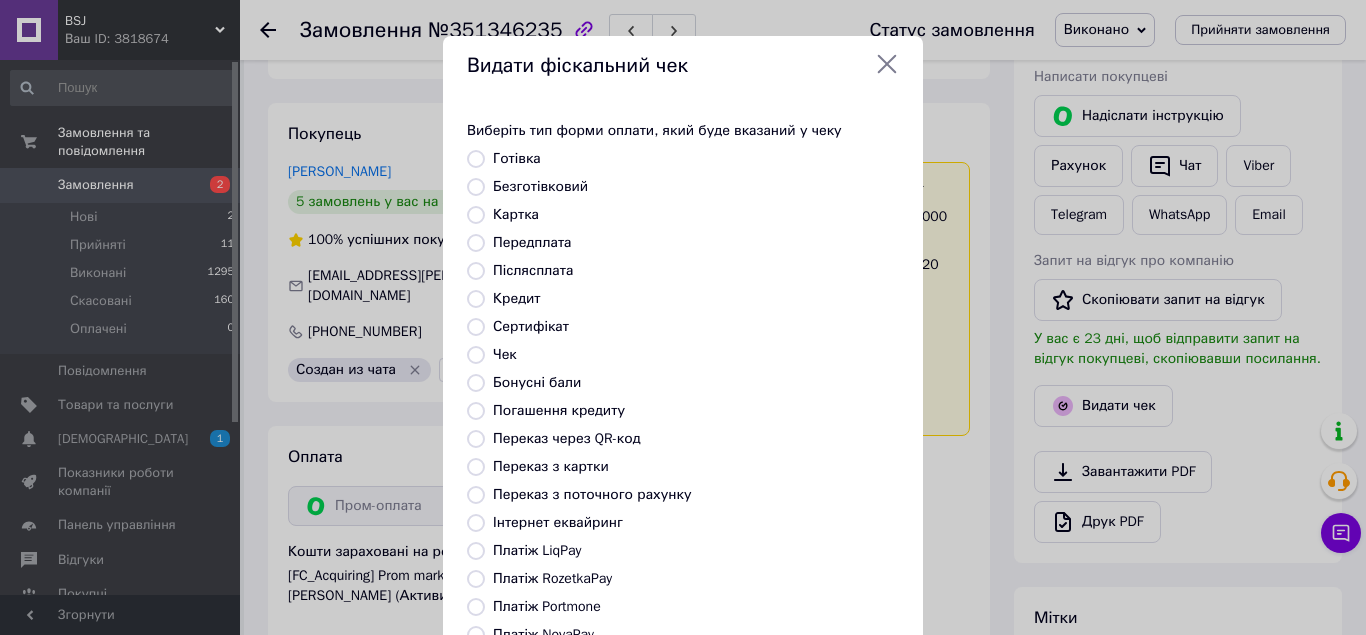 click at bounding box center [476, 187] 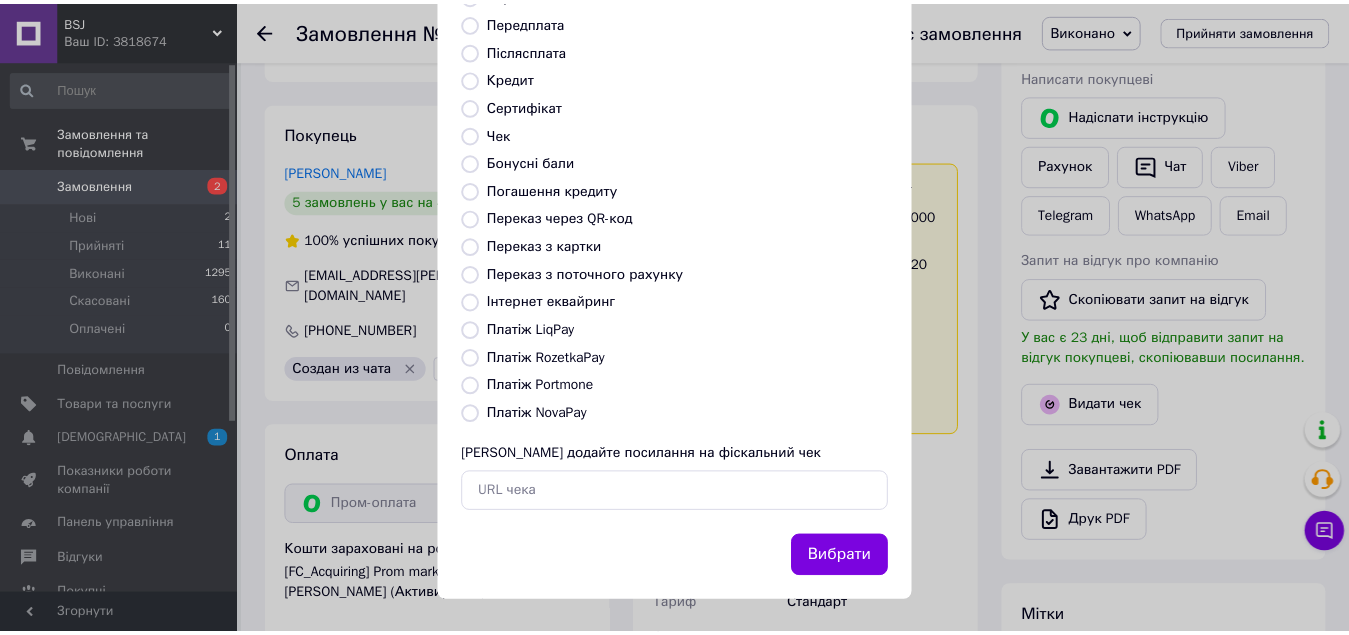 scroll, scrollTop: 224, scrollLeft: 0, axis: vertical 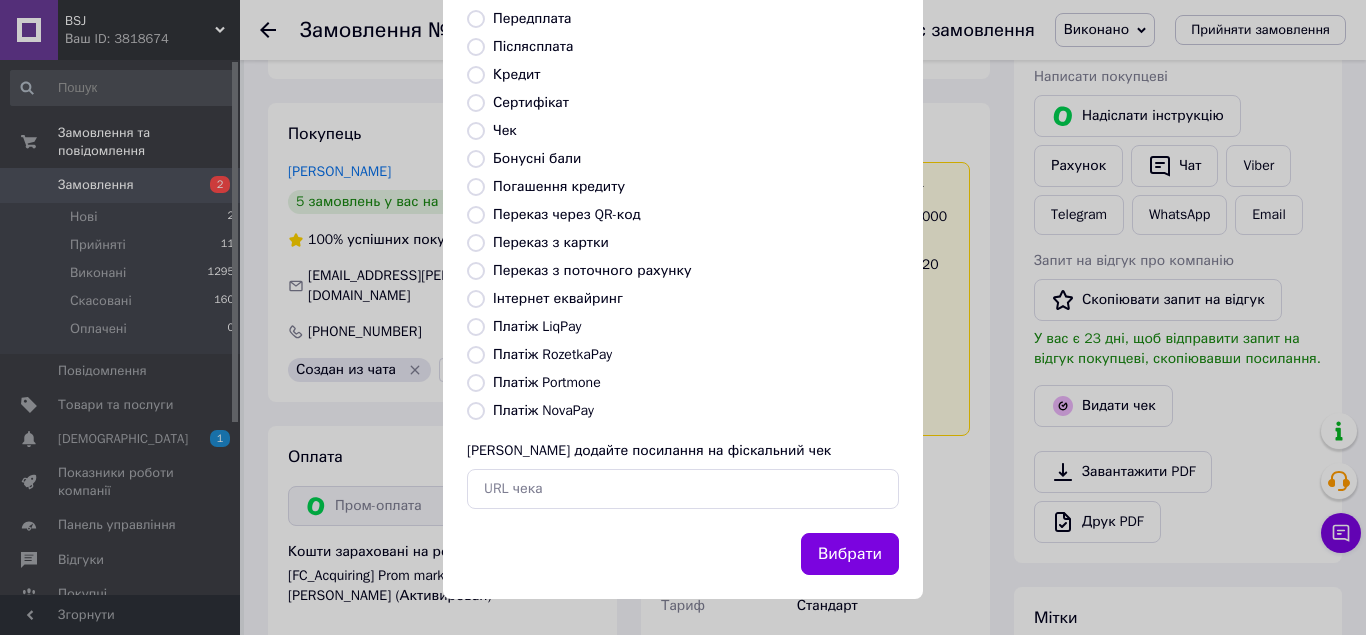 click on "Вибрати" at bounding box center [850, 554] 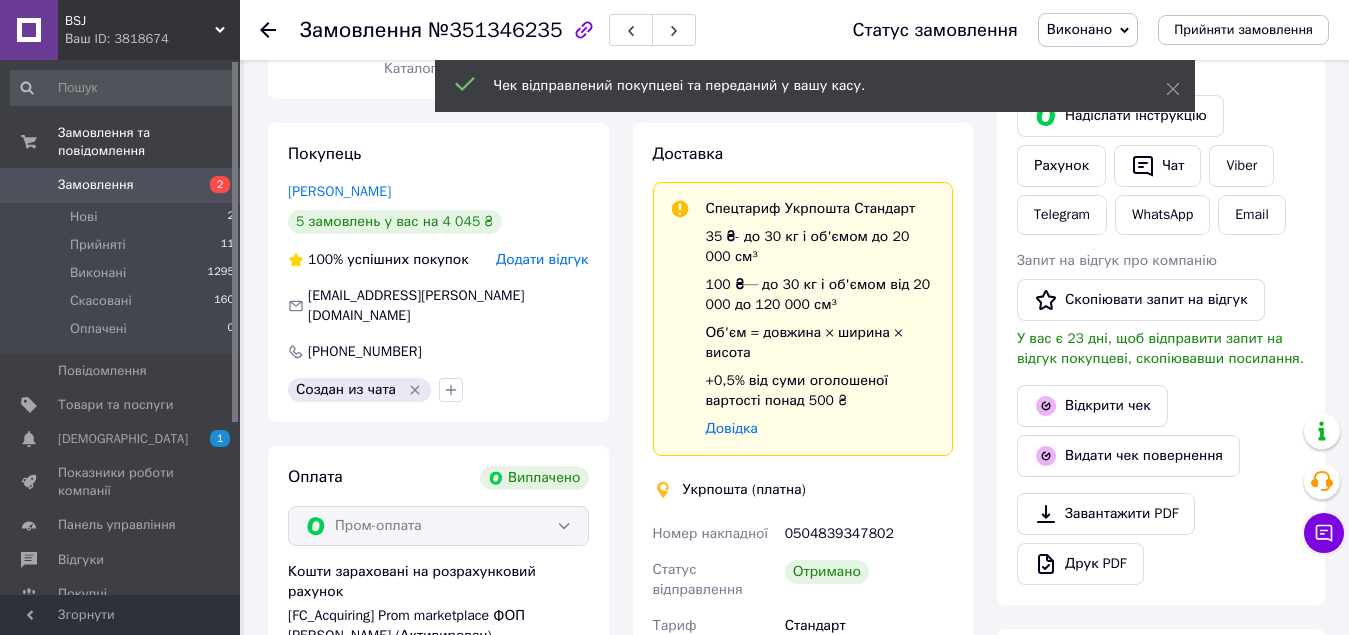 drag, startPoint x: 1171, startPoint y: 90, endPoint x: 1145, endPoint y: 53, distance: 45.221676 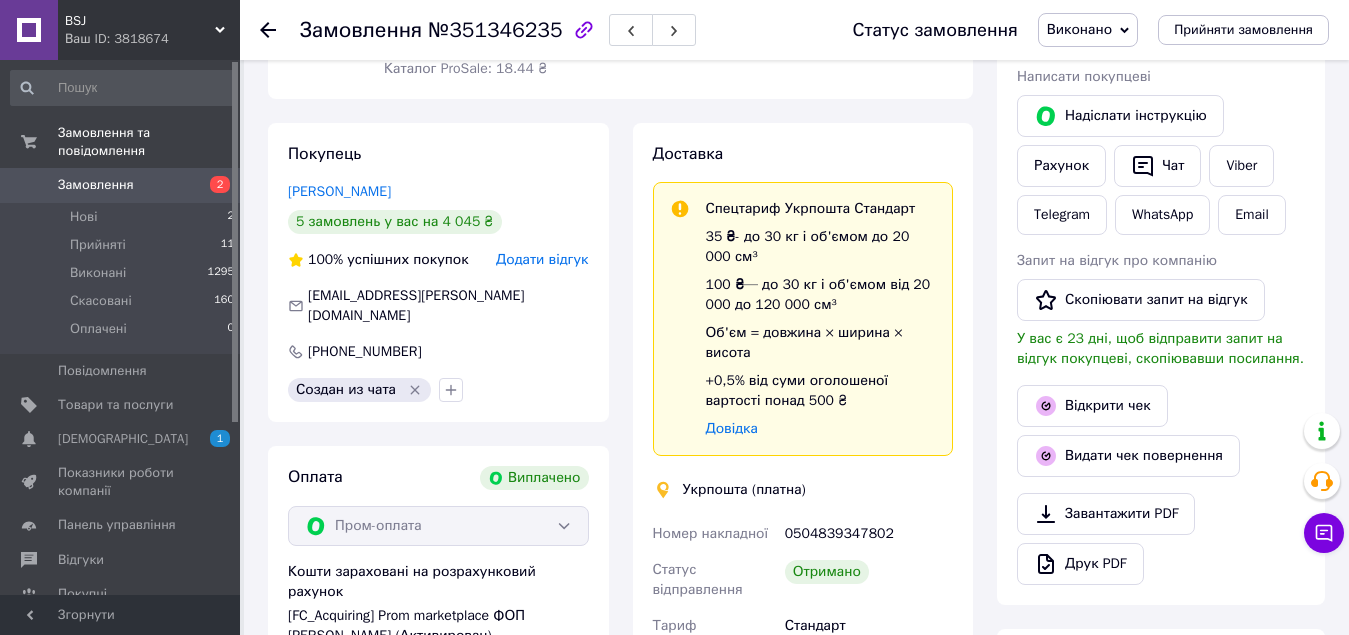 click on "Виконано" at bounding box center [1088, 30] 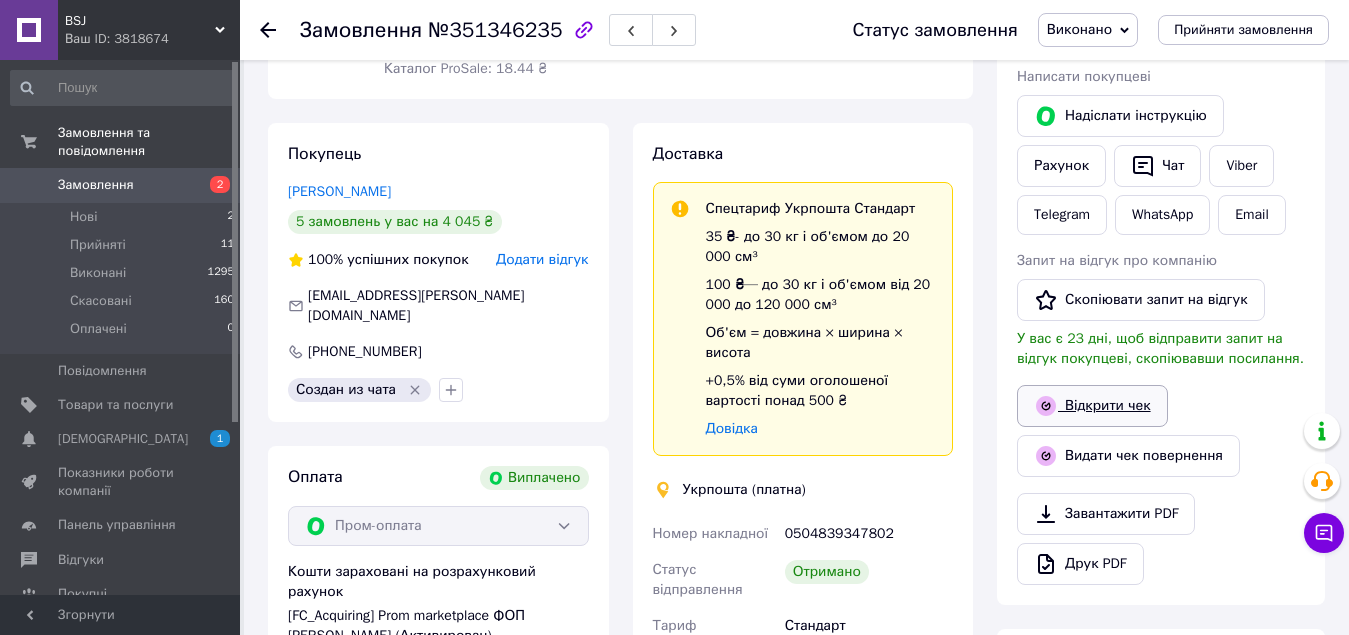 click on "Відкрити чек" at bounding box center (1092, 406) 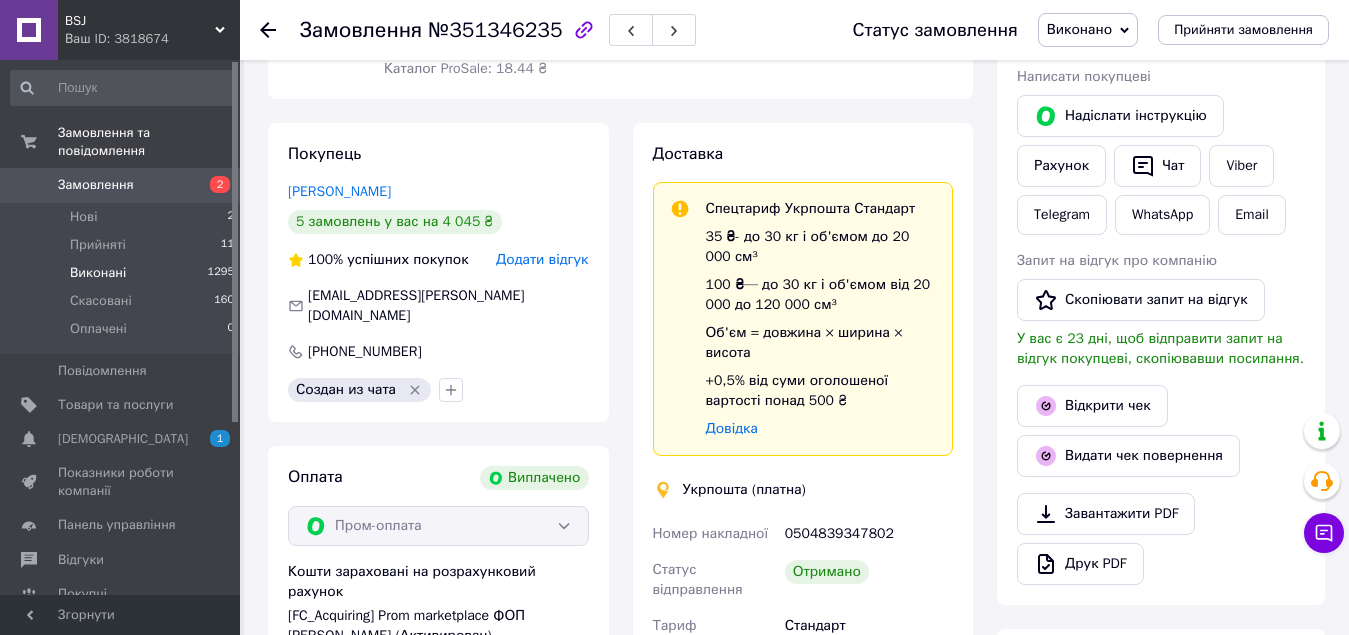 click on "Виконані" at bounding box center (98, 273) 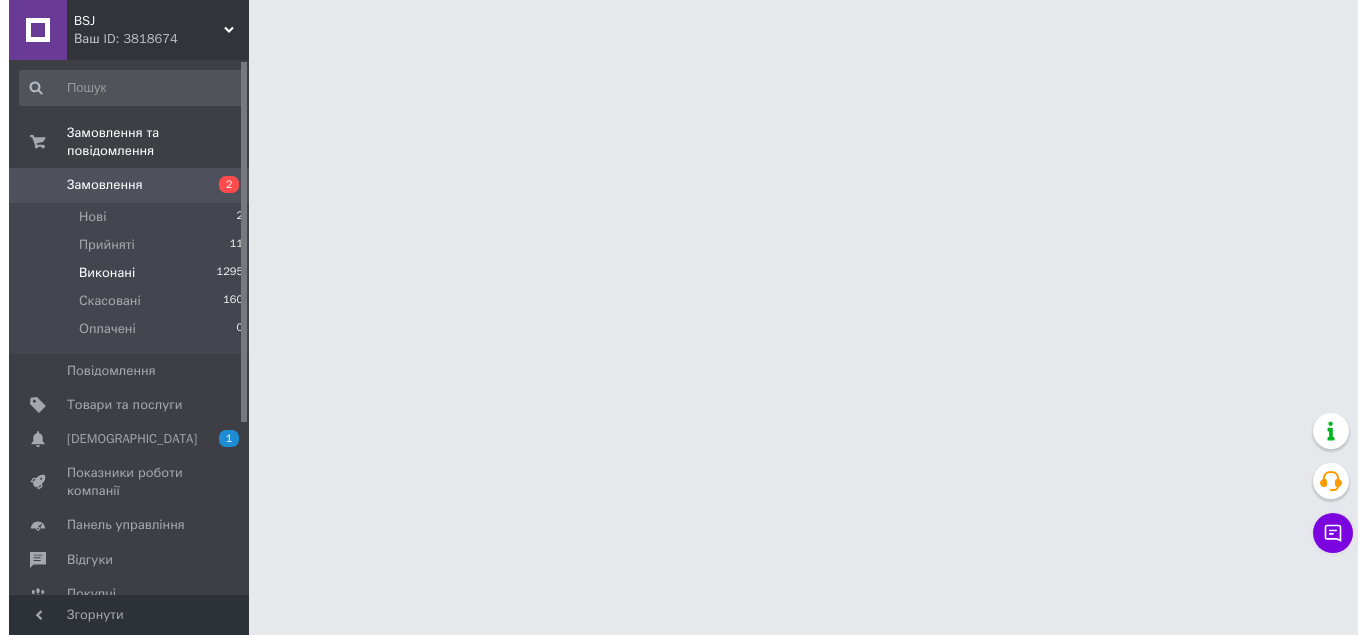 scroll, scrollTop: 0, scrollLeft: 0, axis: both 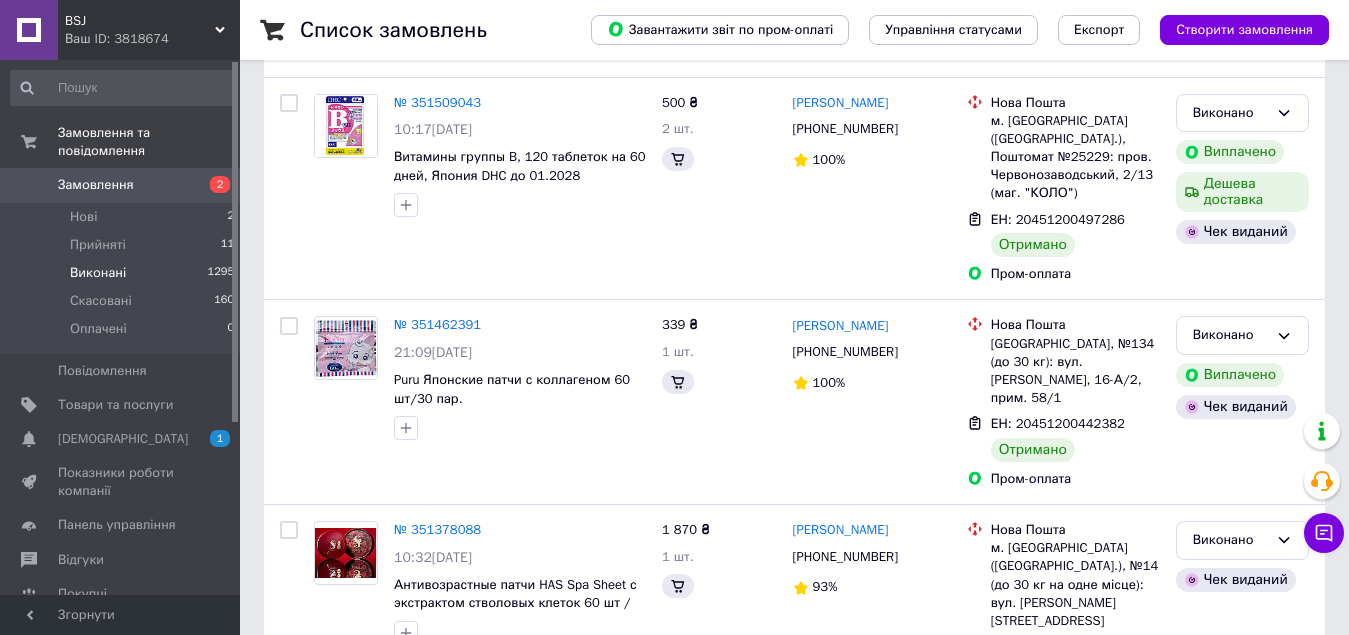 click at bounding box center (346, -2812) 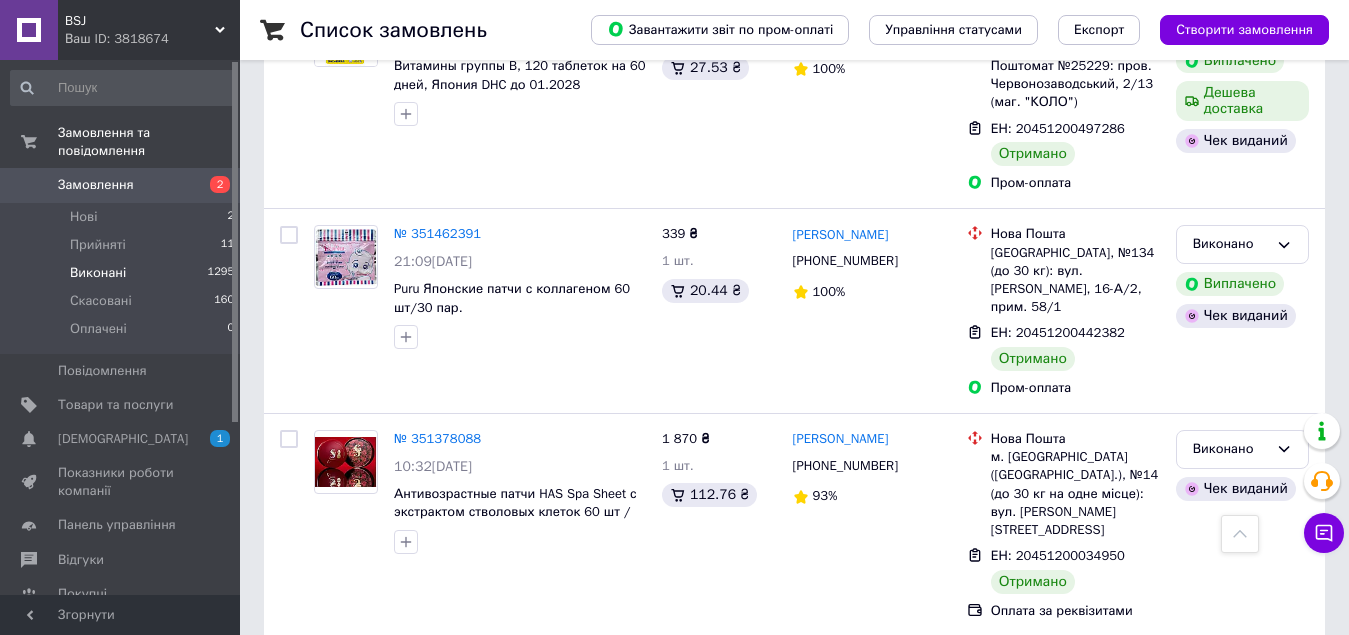 scroll, scrollTop: 3512, scrollLeft: 0, axis: vertical 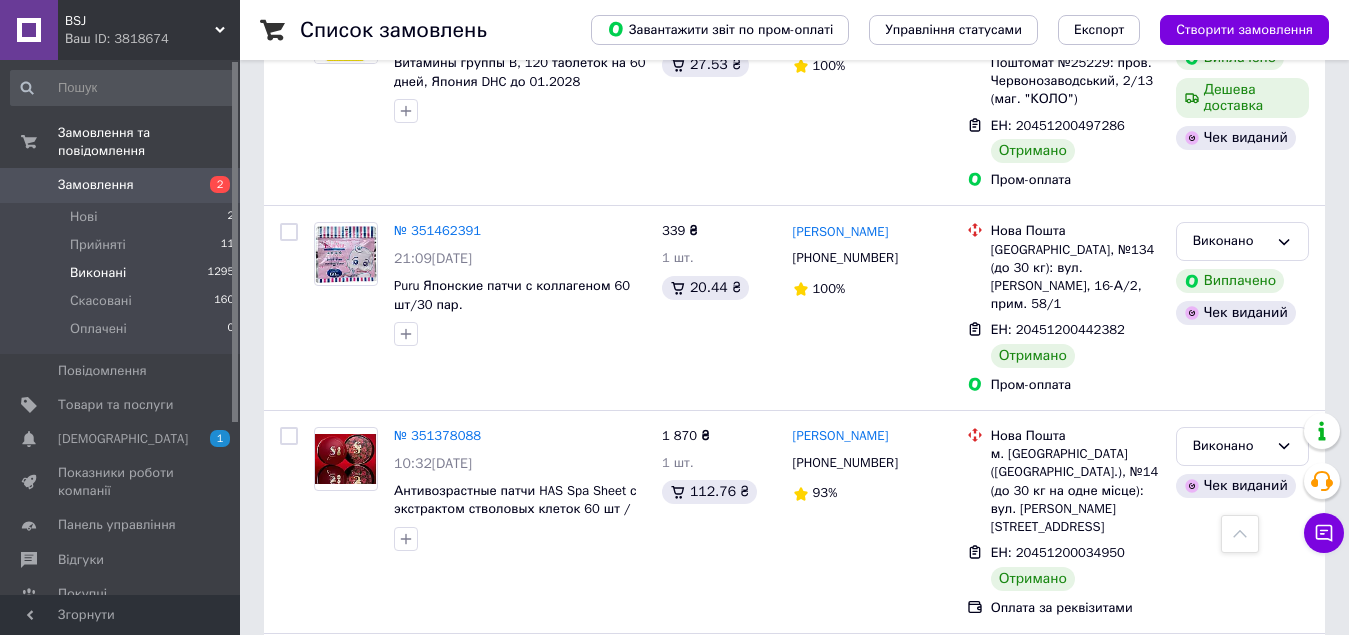 click on "2" at bounding box center [327, 883] 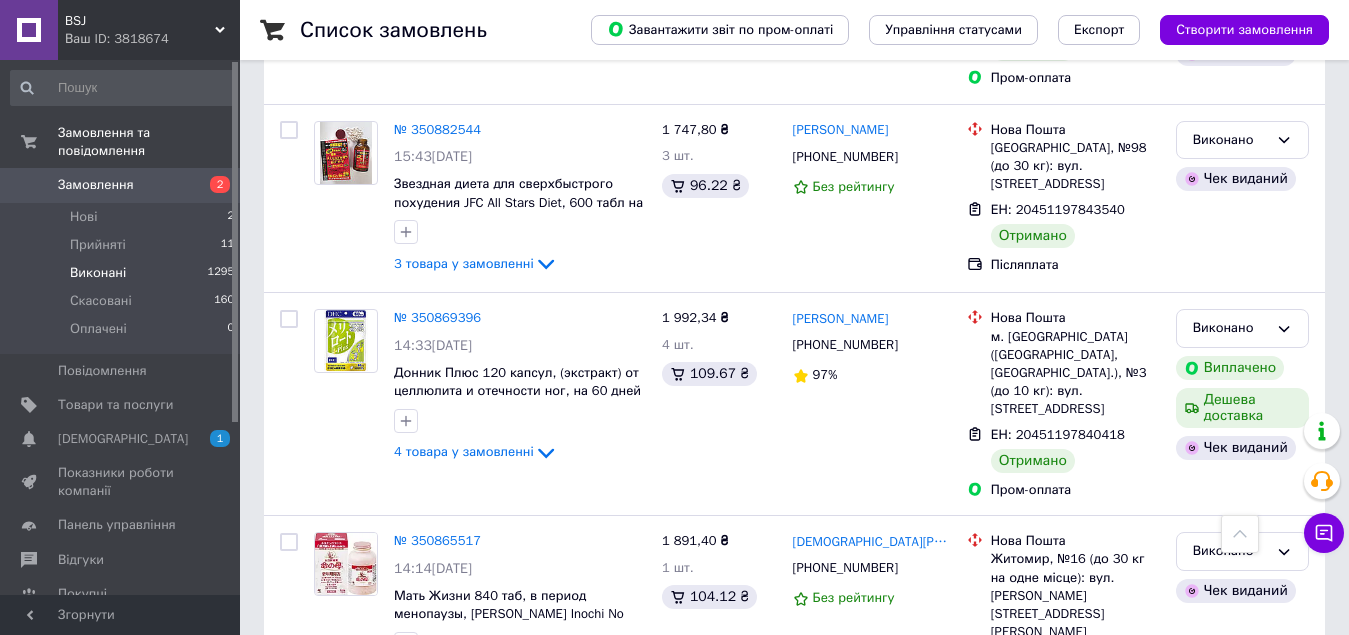 scroll, scrollTop: 3493, scrollLeft: 0, axis: vertical 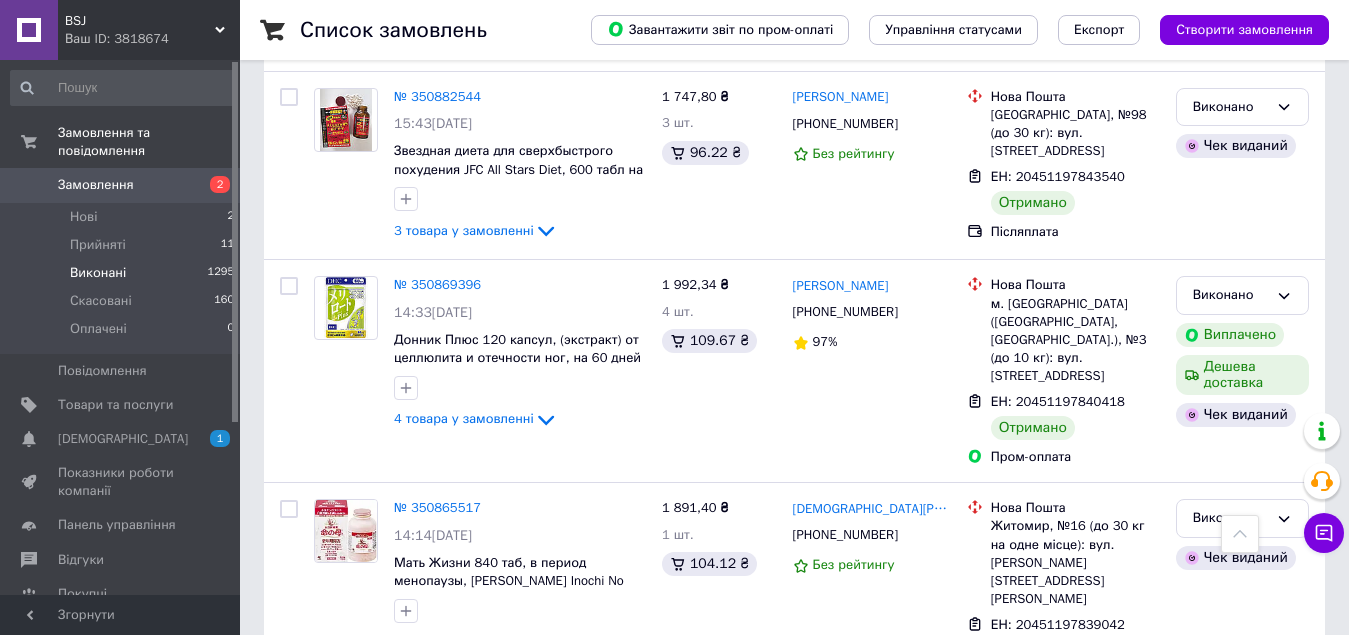 click on "3" at bounding box center [494, 973] 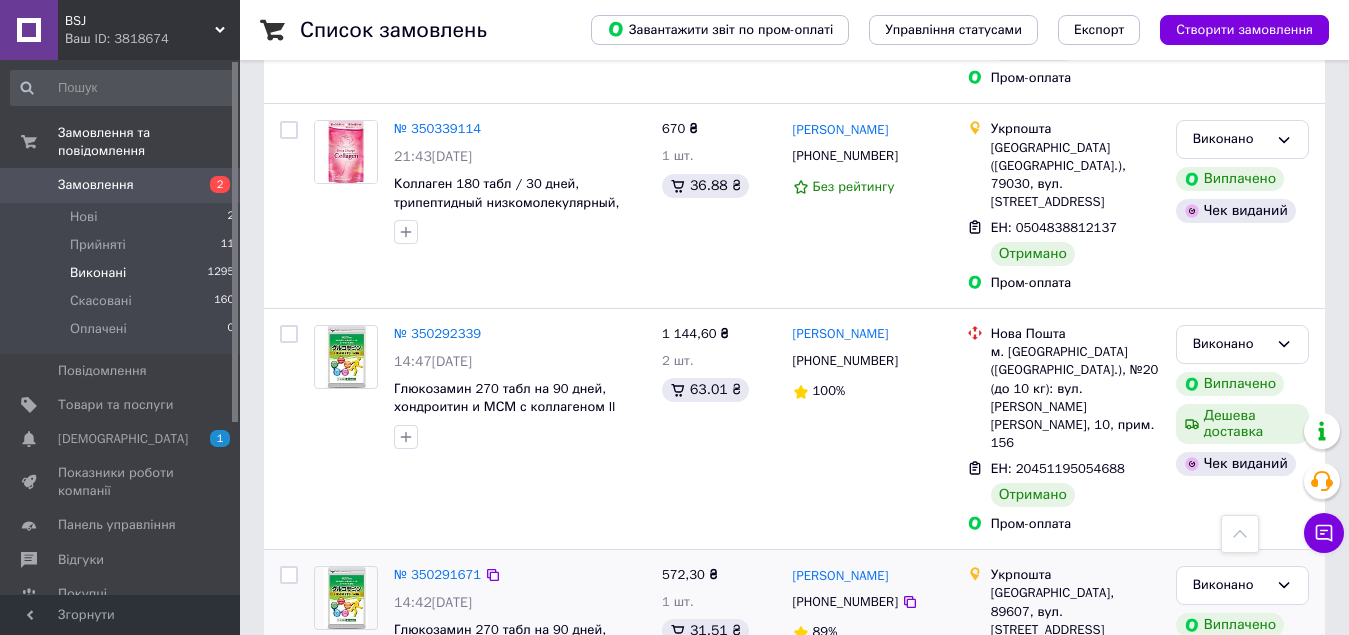 scroll, scrollTop: 3527, scrollLeft: 0, axis: vertical 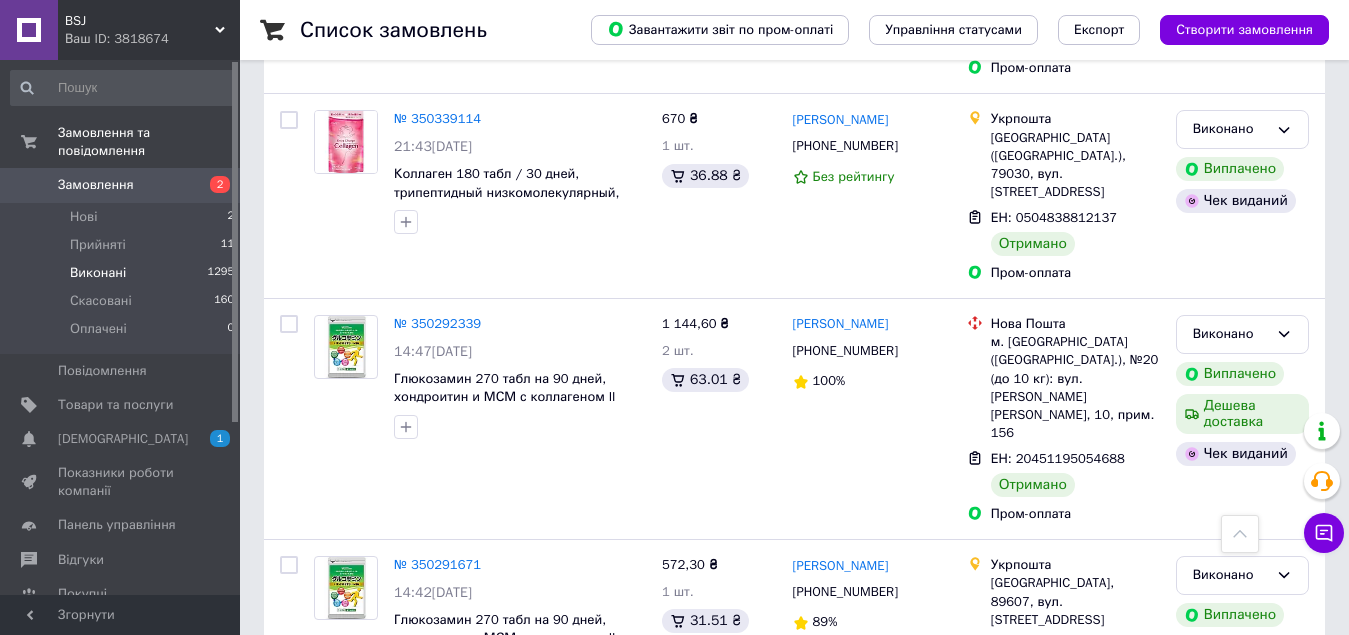 click on "1" at bounding box center (404, 957) 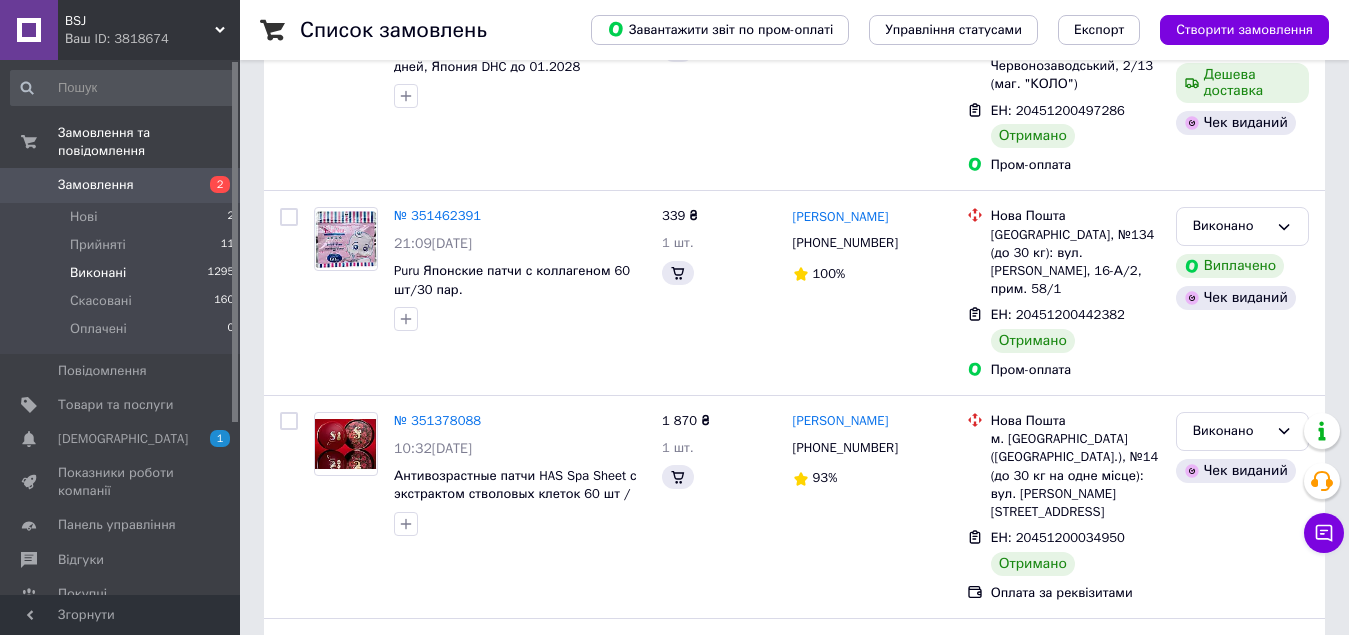 scroll, scrollTop: 0, scrollLeft: 0, axis: both 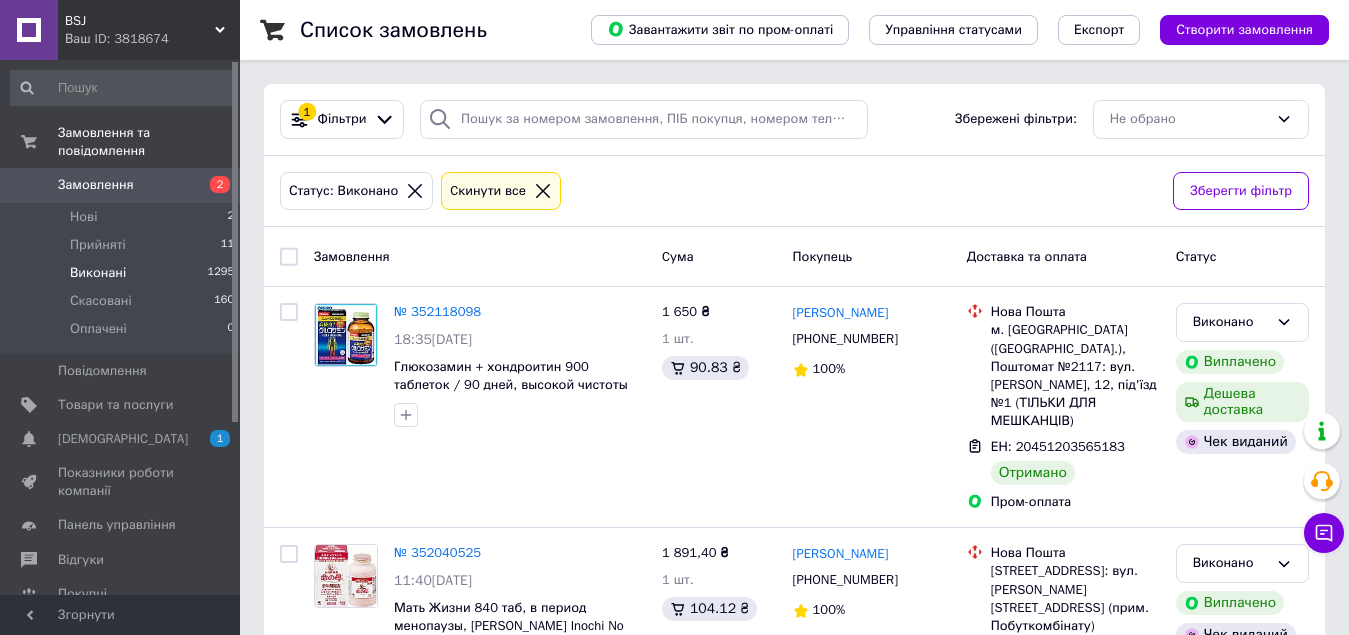 click on "Замовлення" at bounding box center [96, 185] 